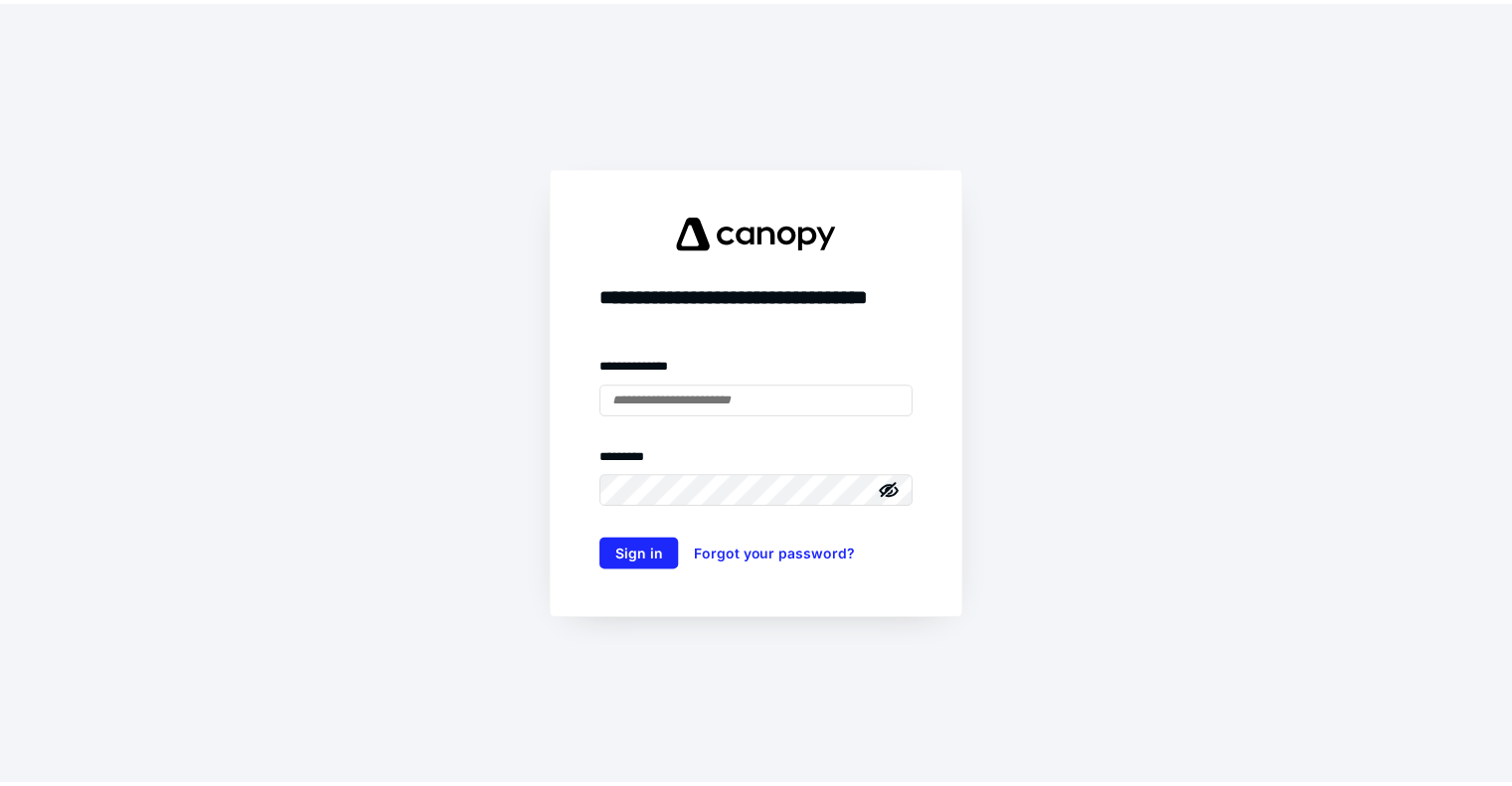 scroll, scrollTop: 0, scrollLeft: 0, axis: both 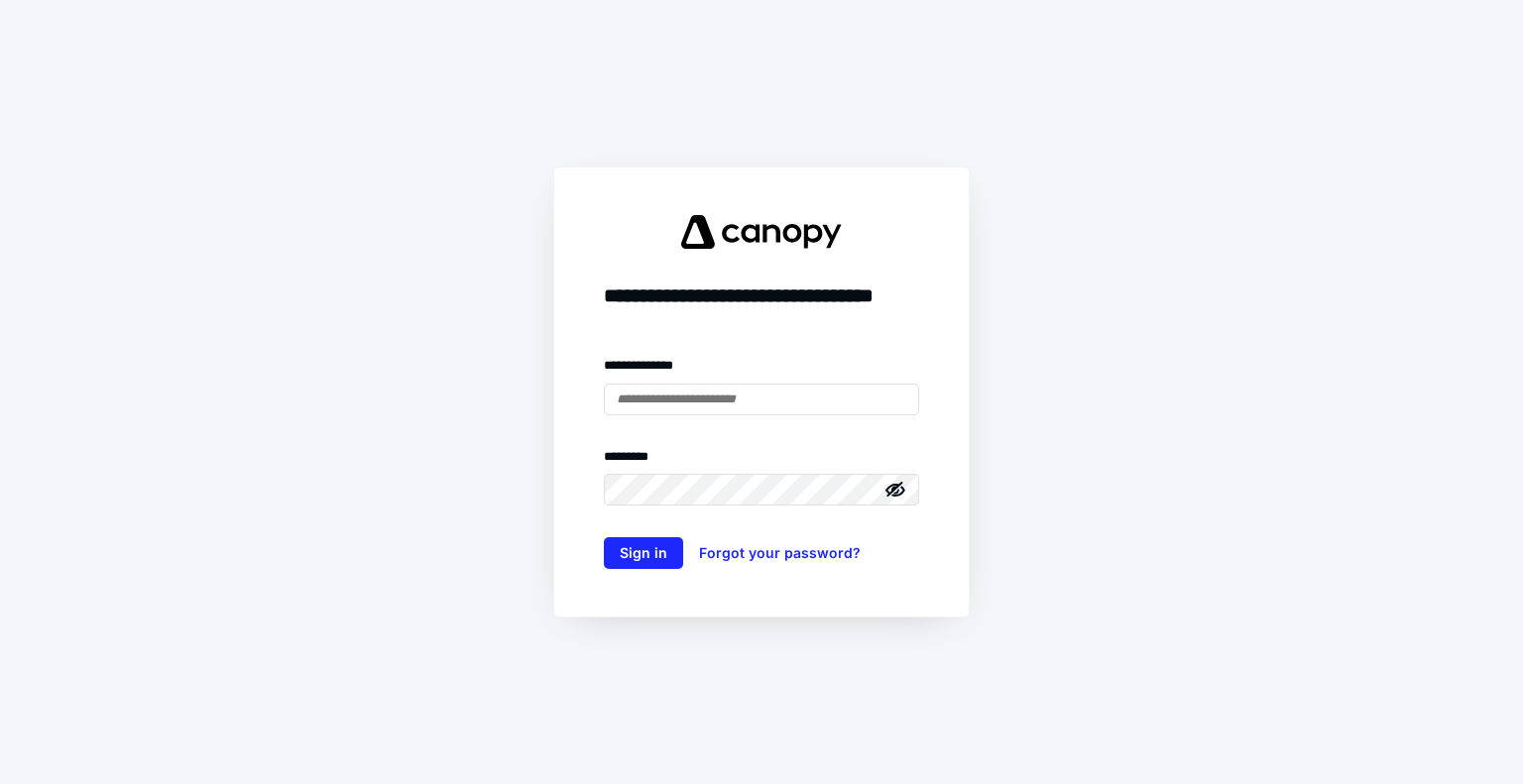 type on "**********" 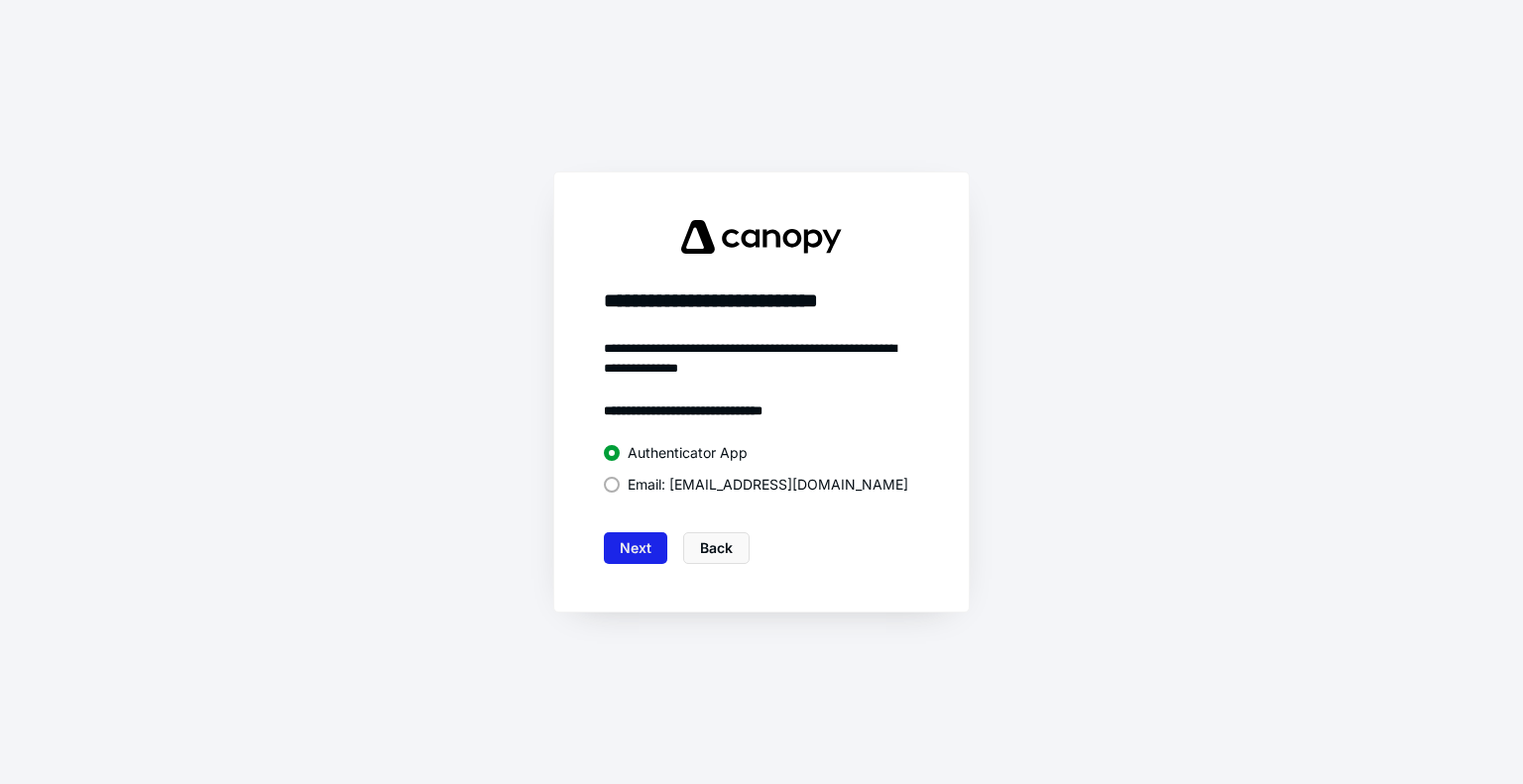 click on "Next" at bounding box center (636, 548) 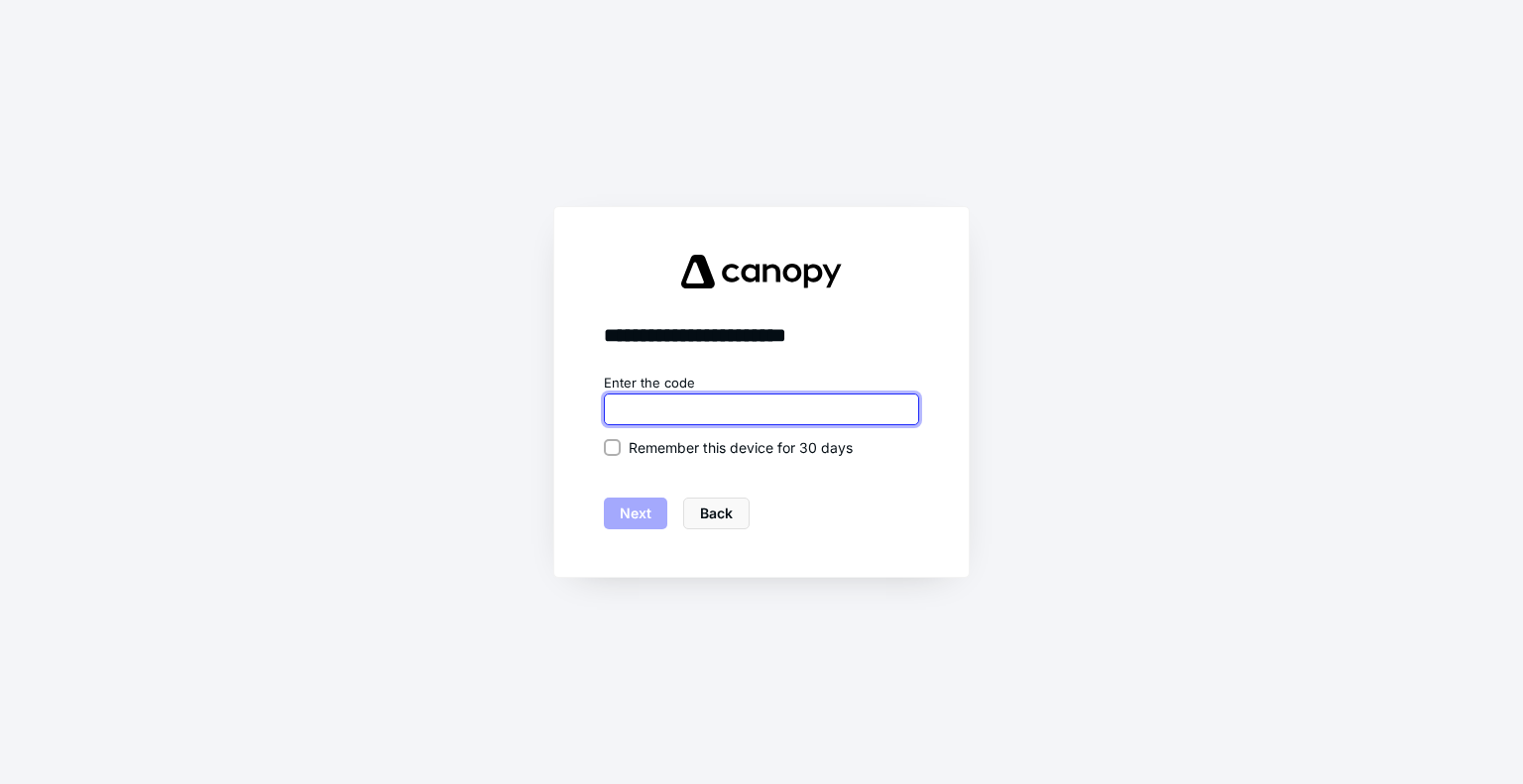 type on "******" 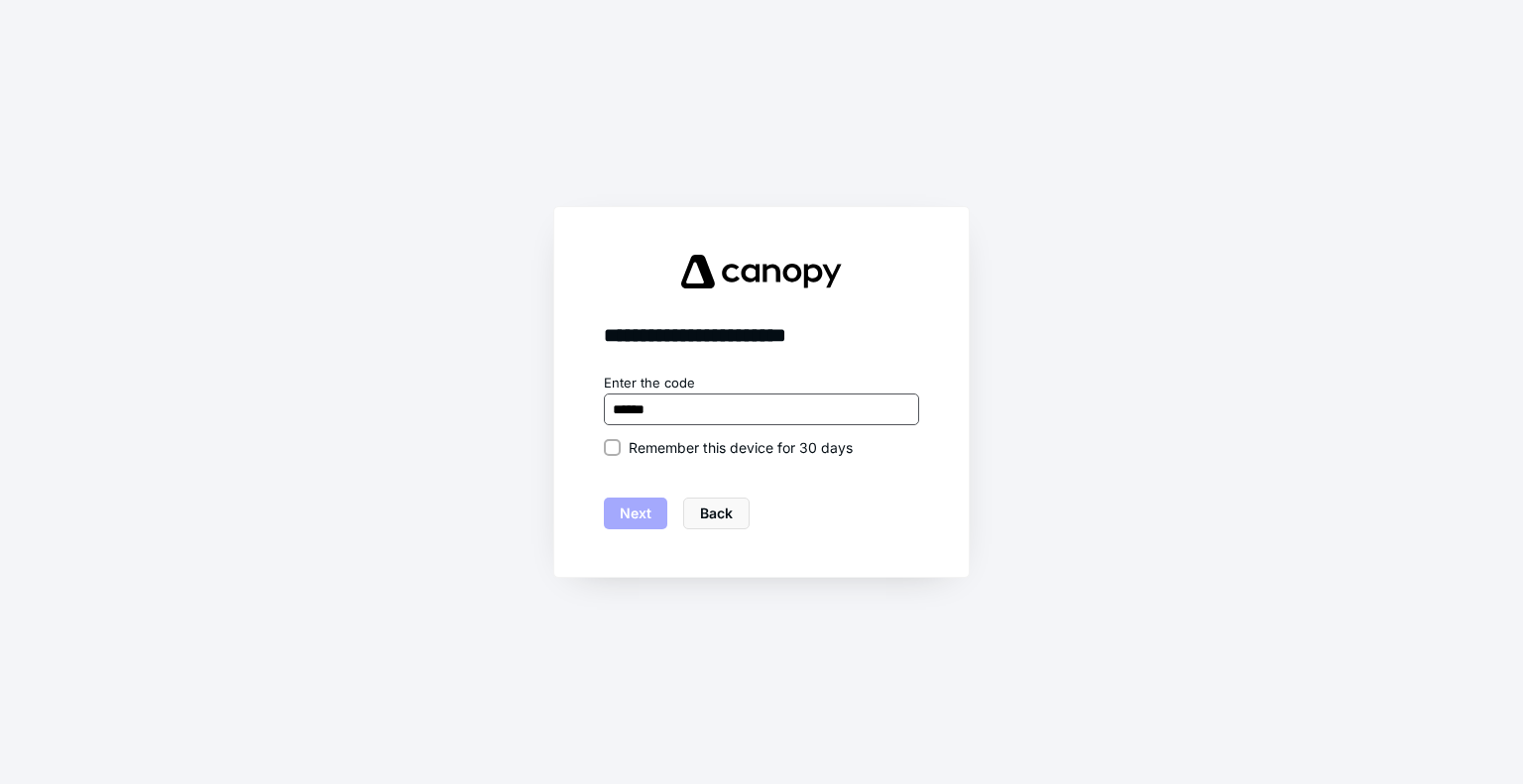 click at bounding box center (762, 409) 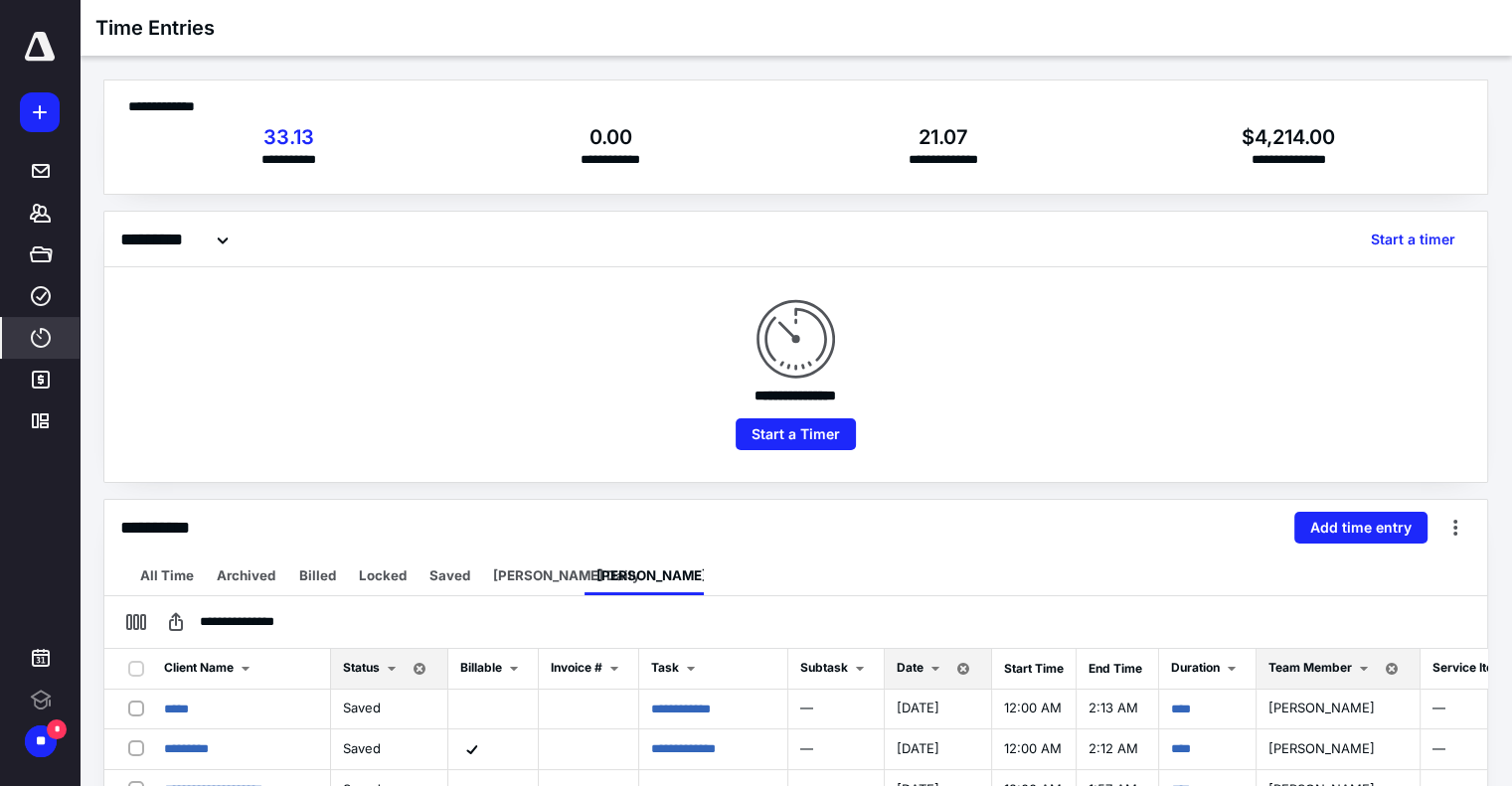 scroll, scrollTop: 0, scrollLeft: 0, axis: both 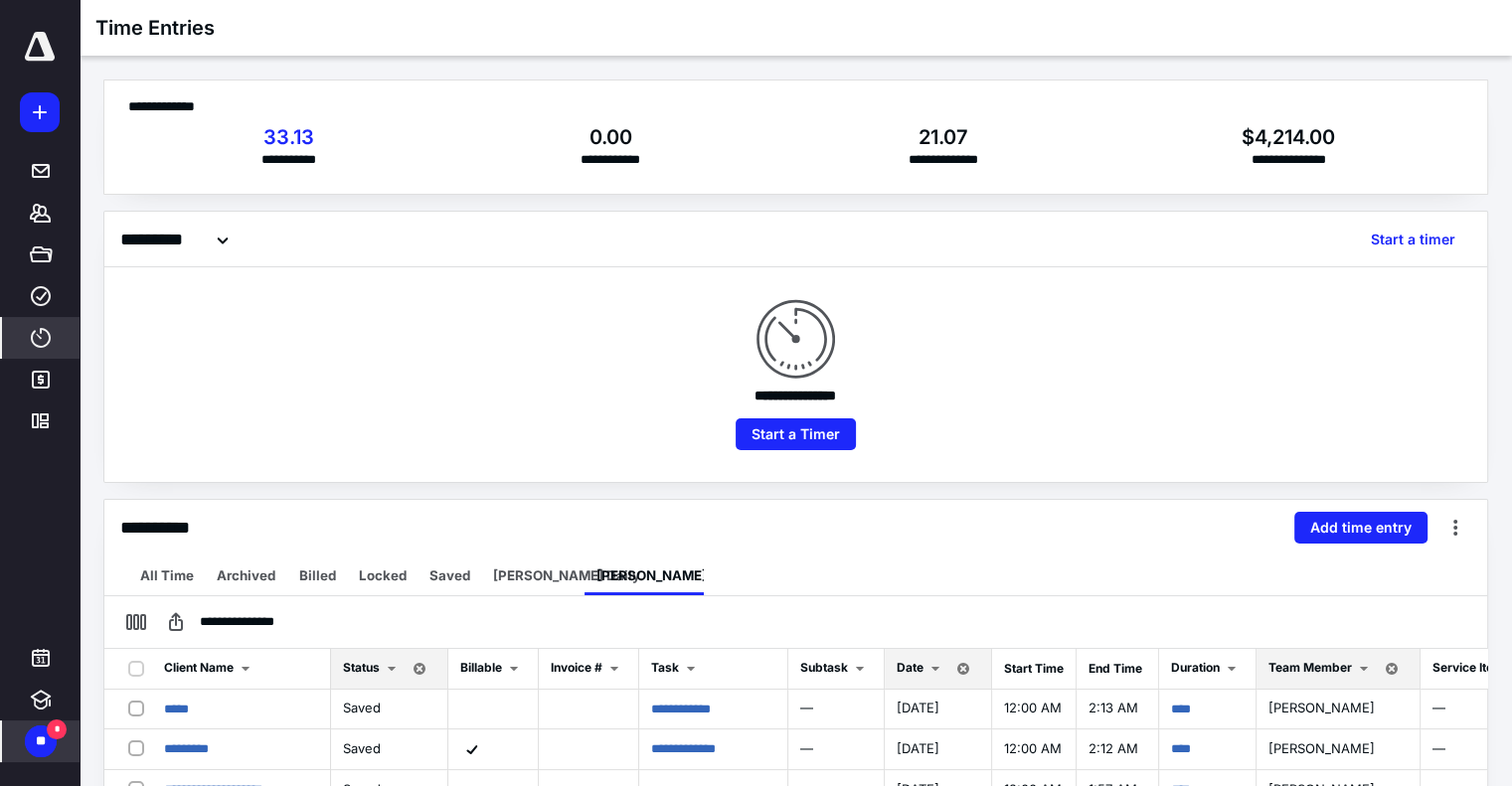 click on "**" at bounding box center (41, 741) 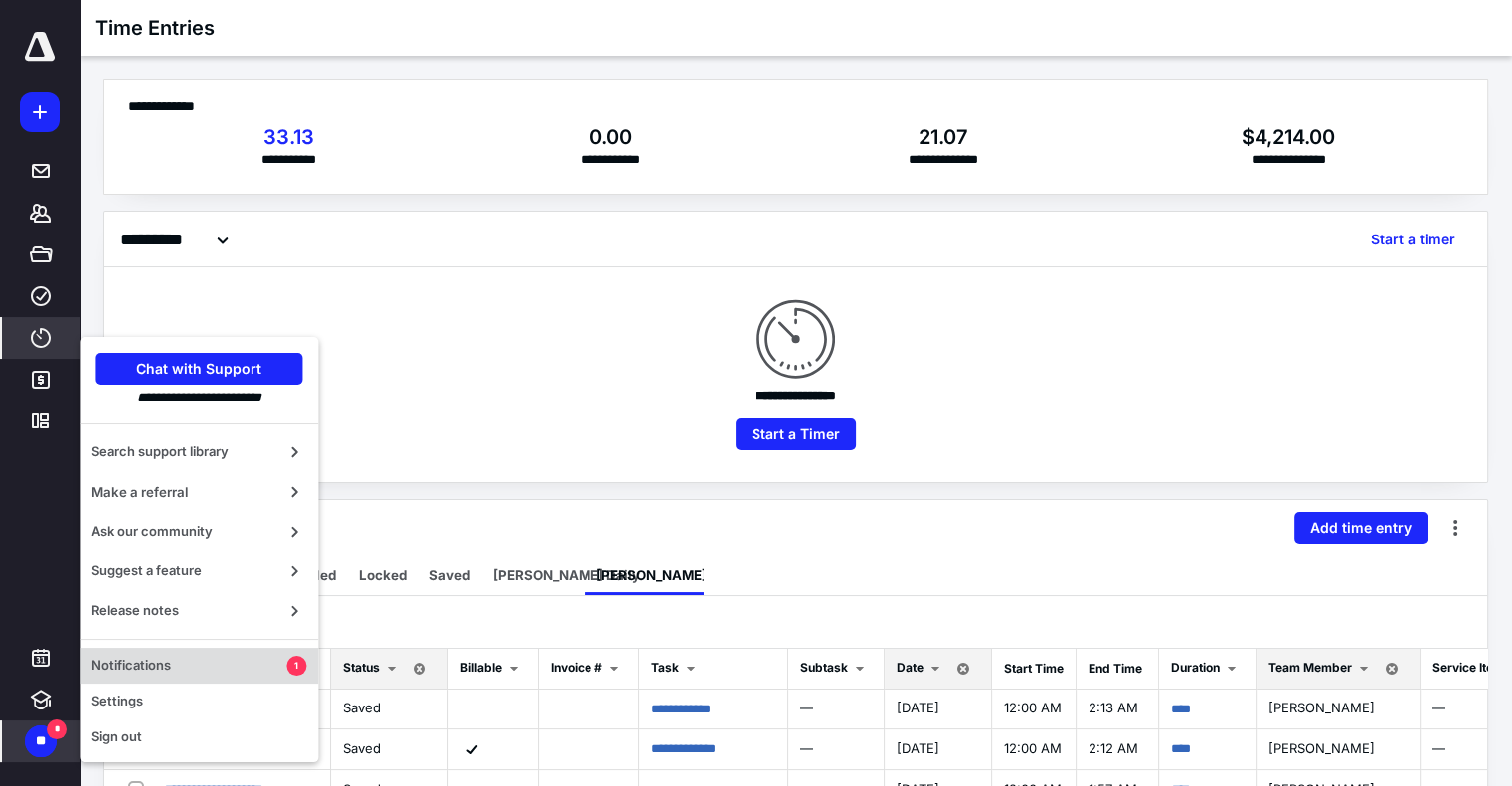 click on "Notifications" at bounding box center (189, 666) 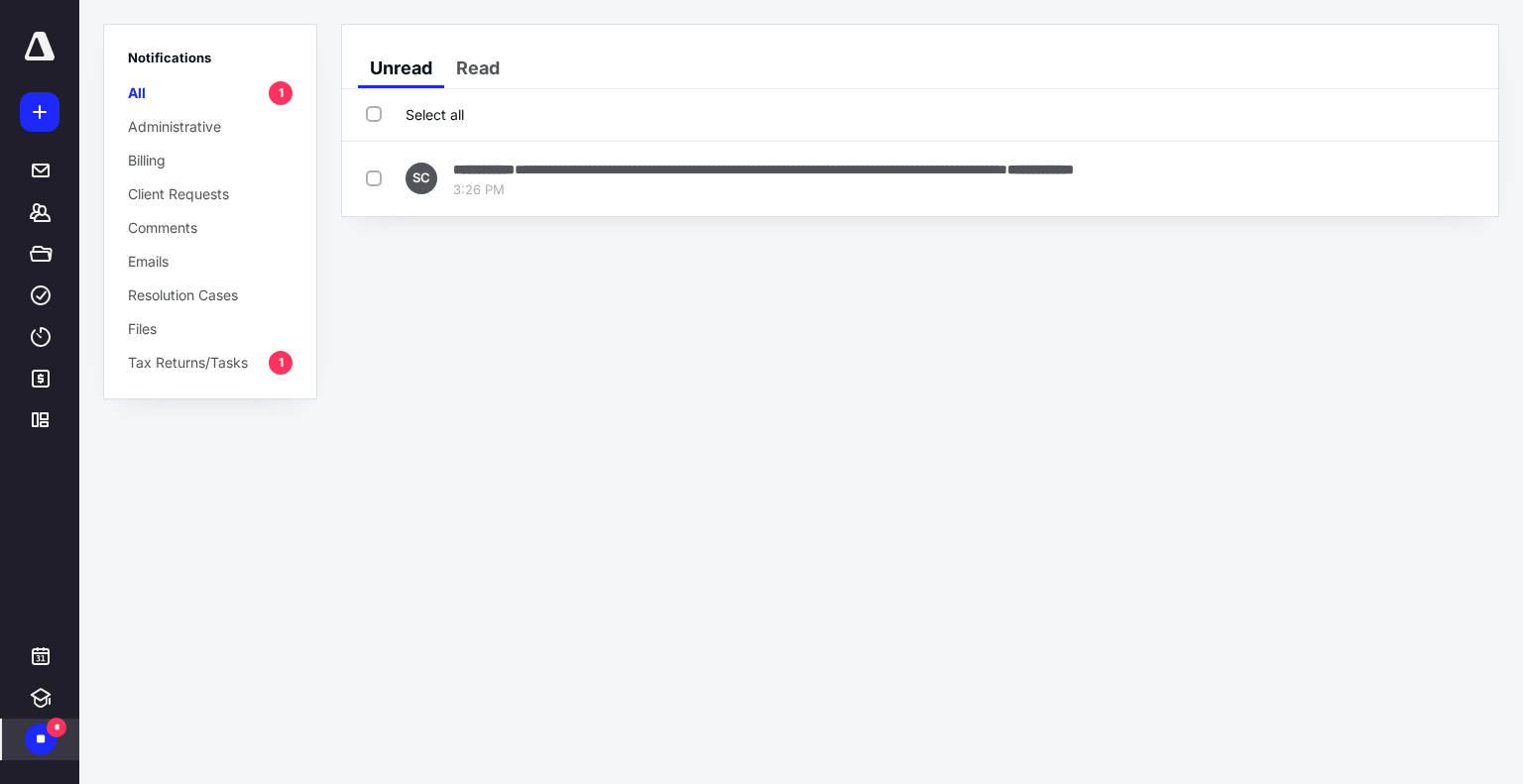 click on "Tax Returns/Tasks 1" at bounding box center (210, 362) 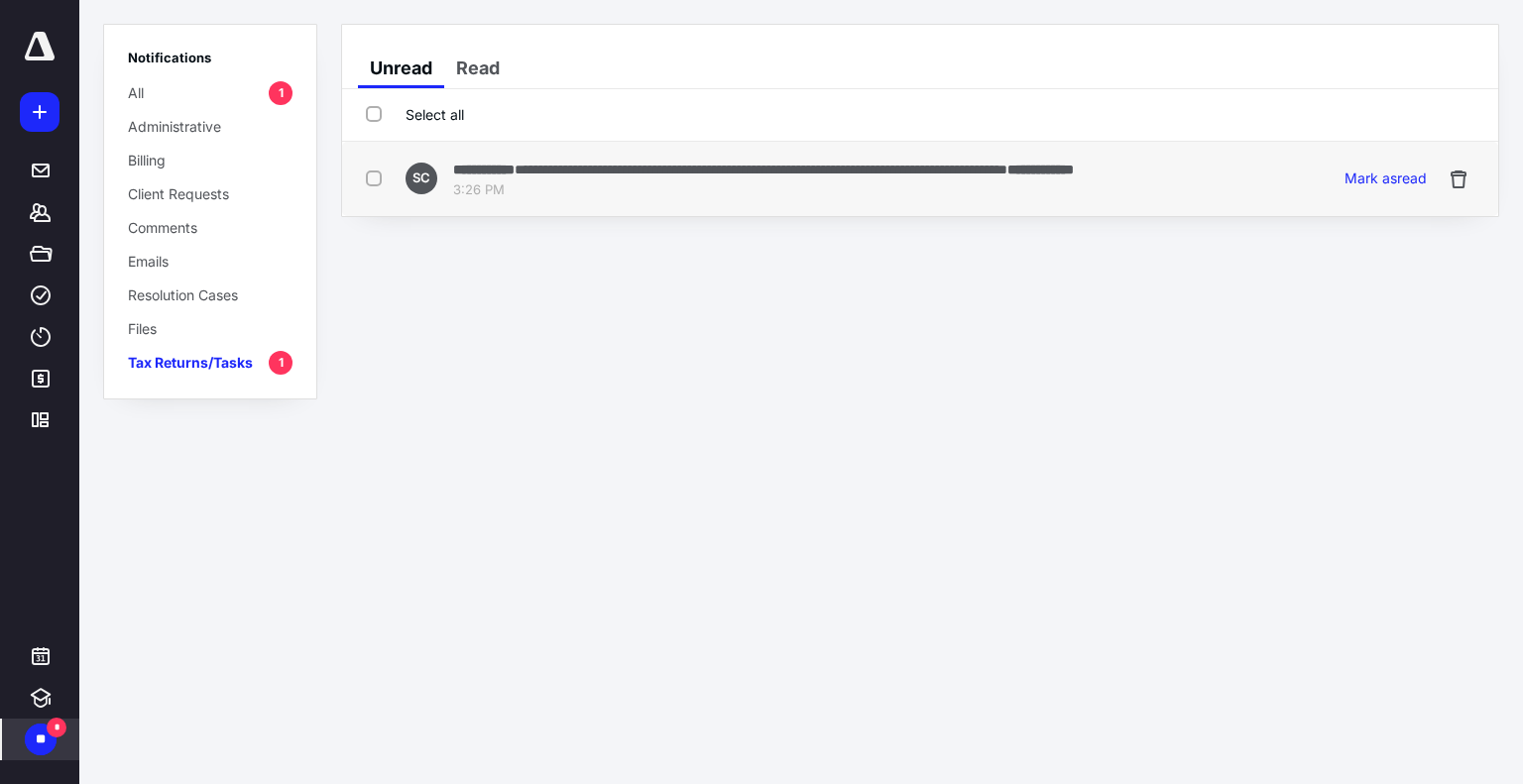 click at bounding box center (378, 177) 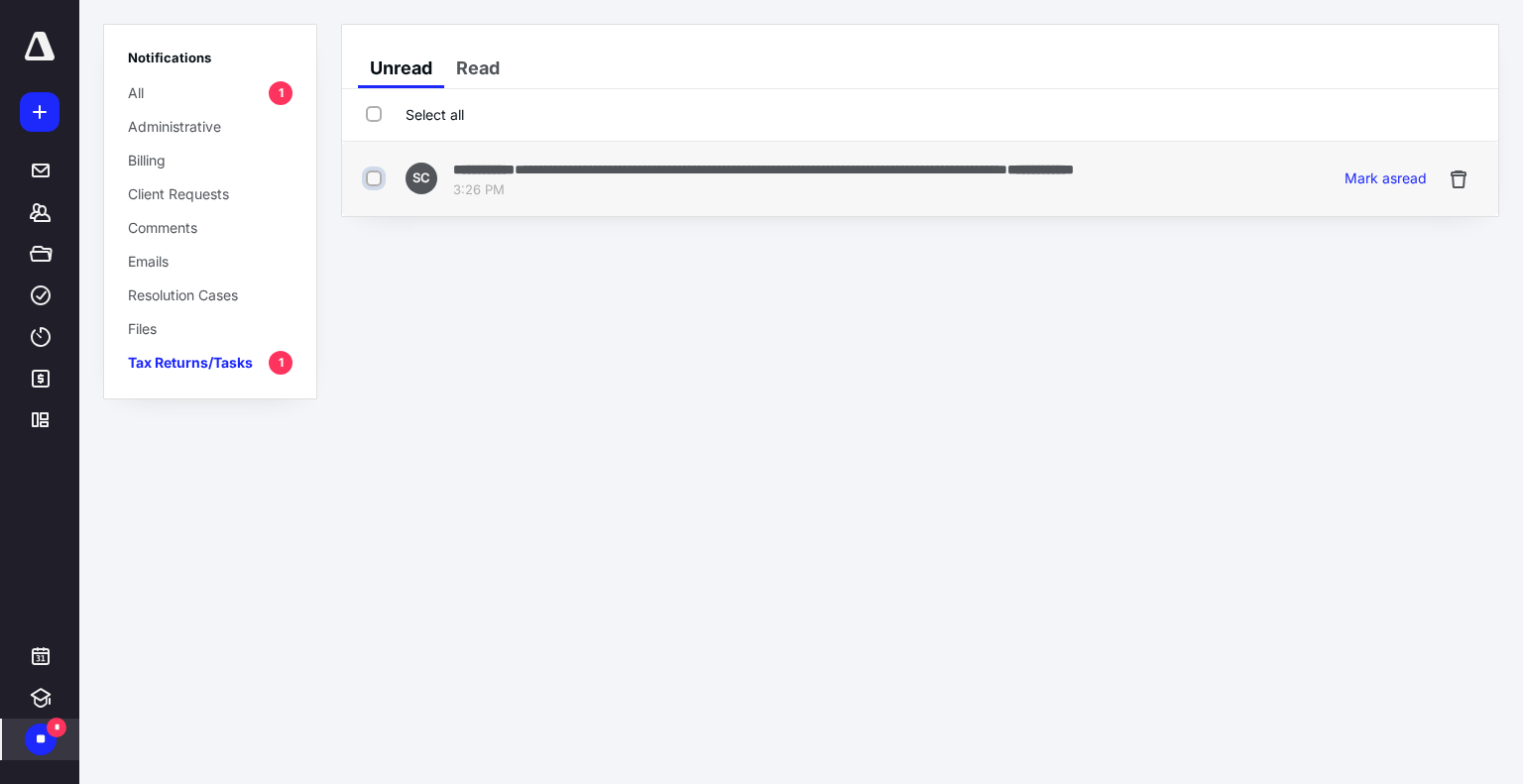 click at bounding box center [376, 178] 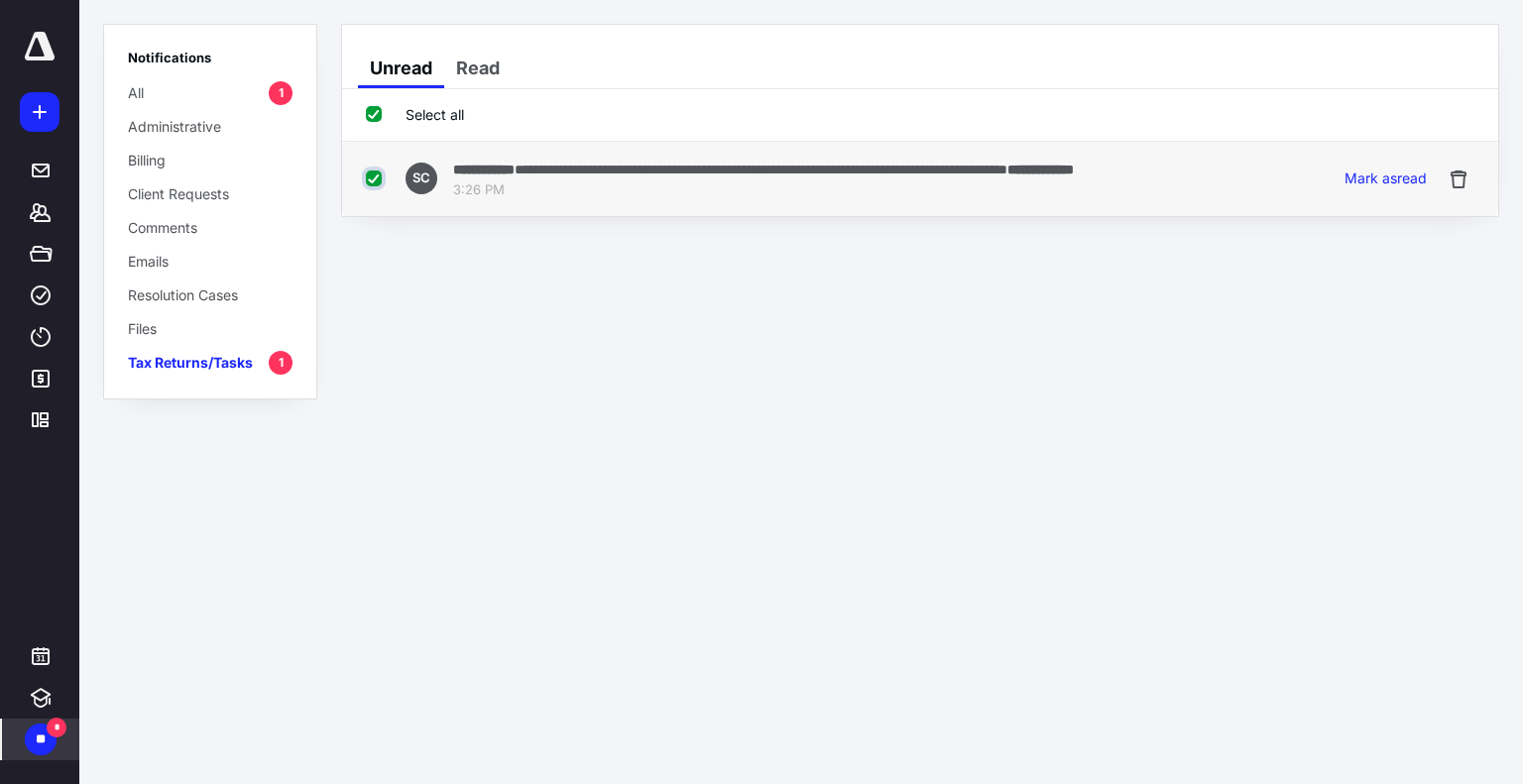 checkbox on "true" 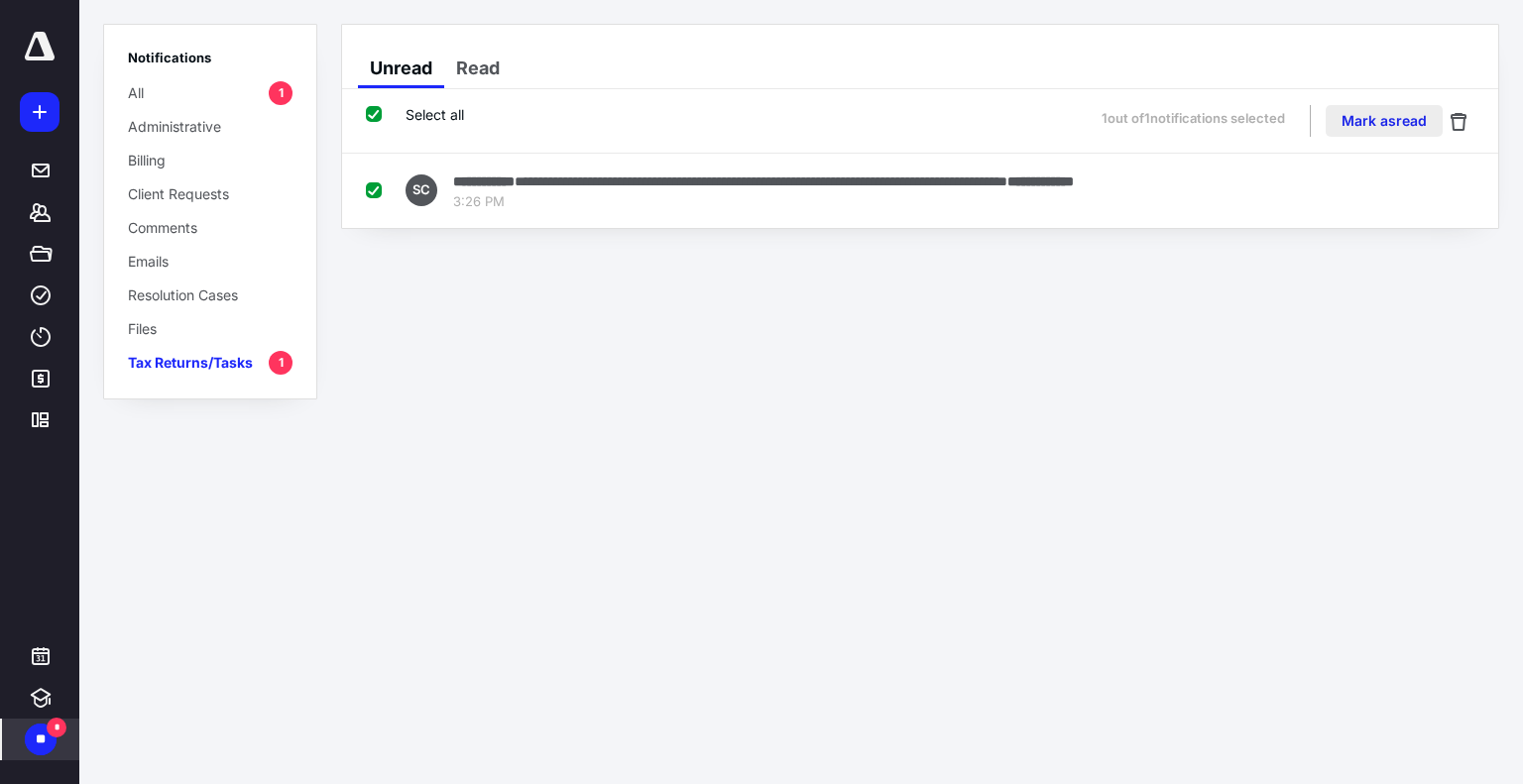 click on "Mark as  read" at bounding box center [1384, 121] 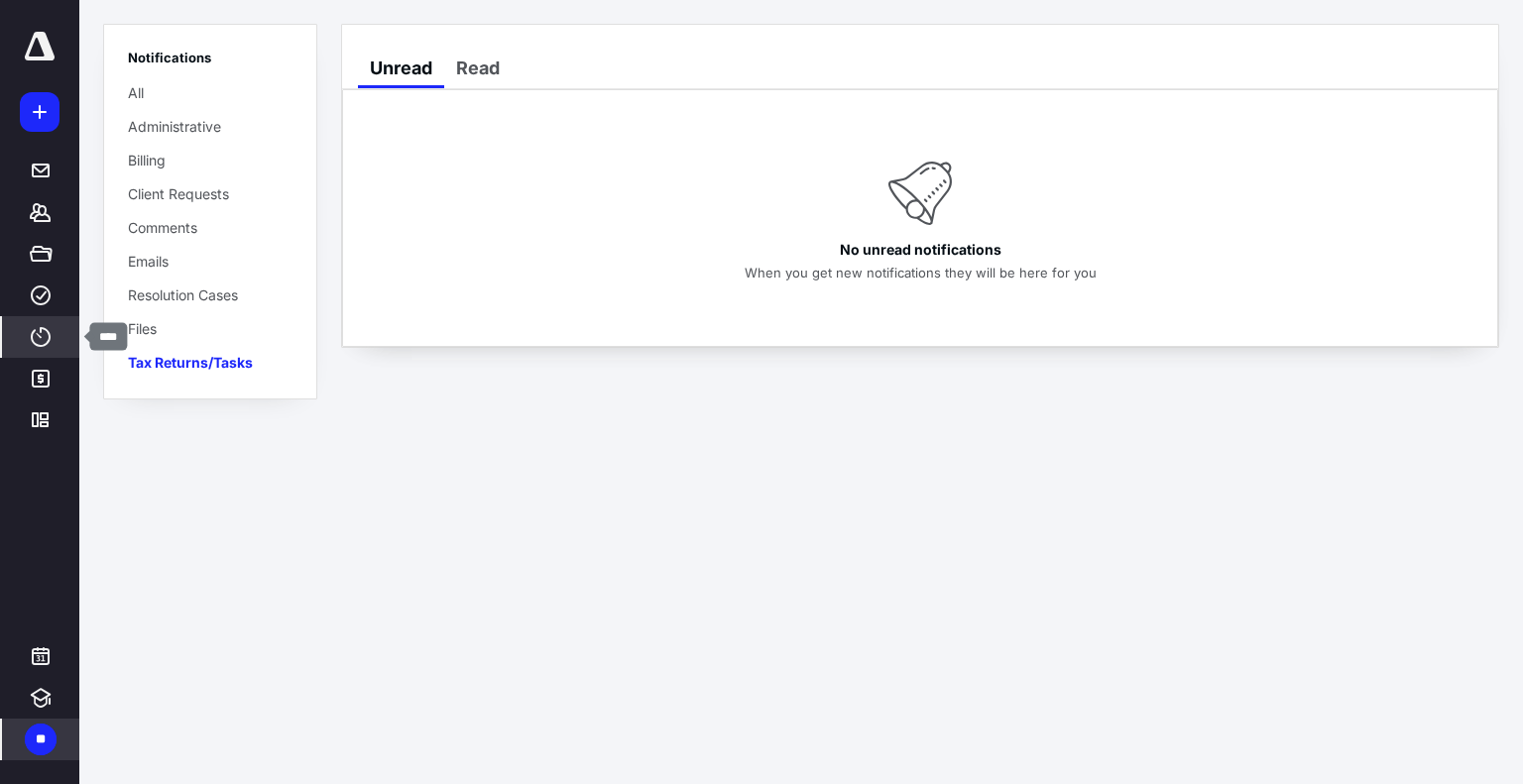 click on "****" at bounding box center (41, 337) 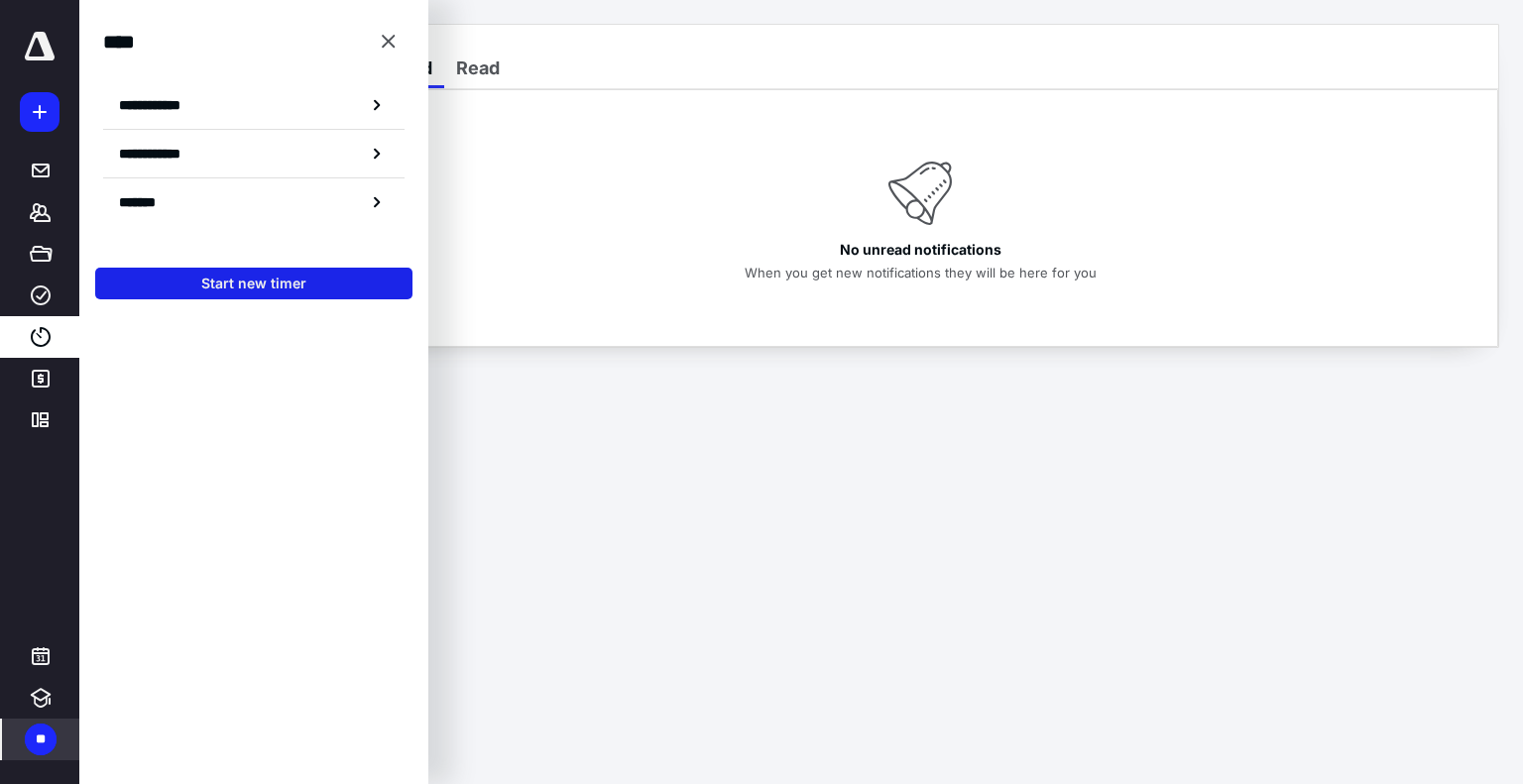 click on "Start new timer" at bounding box center (254, 283) 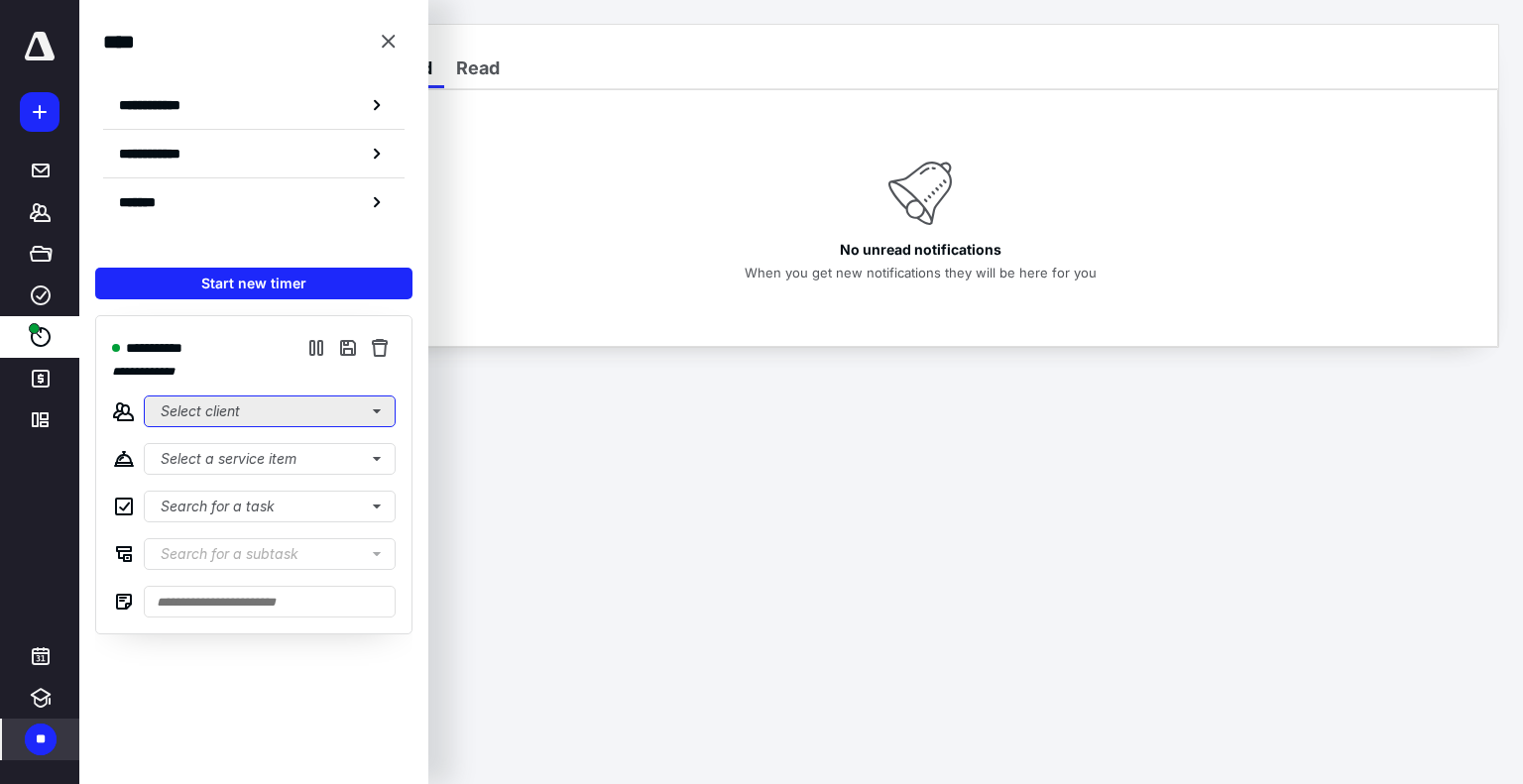 click on "Select client" at bounding box center (270, 411) 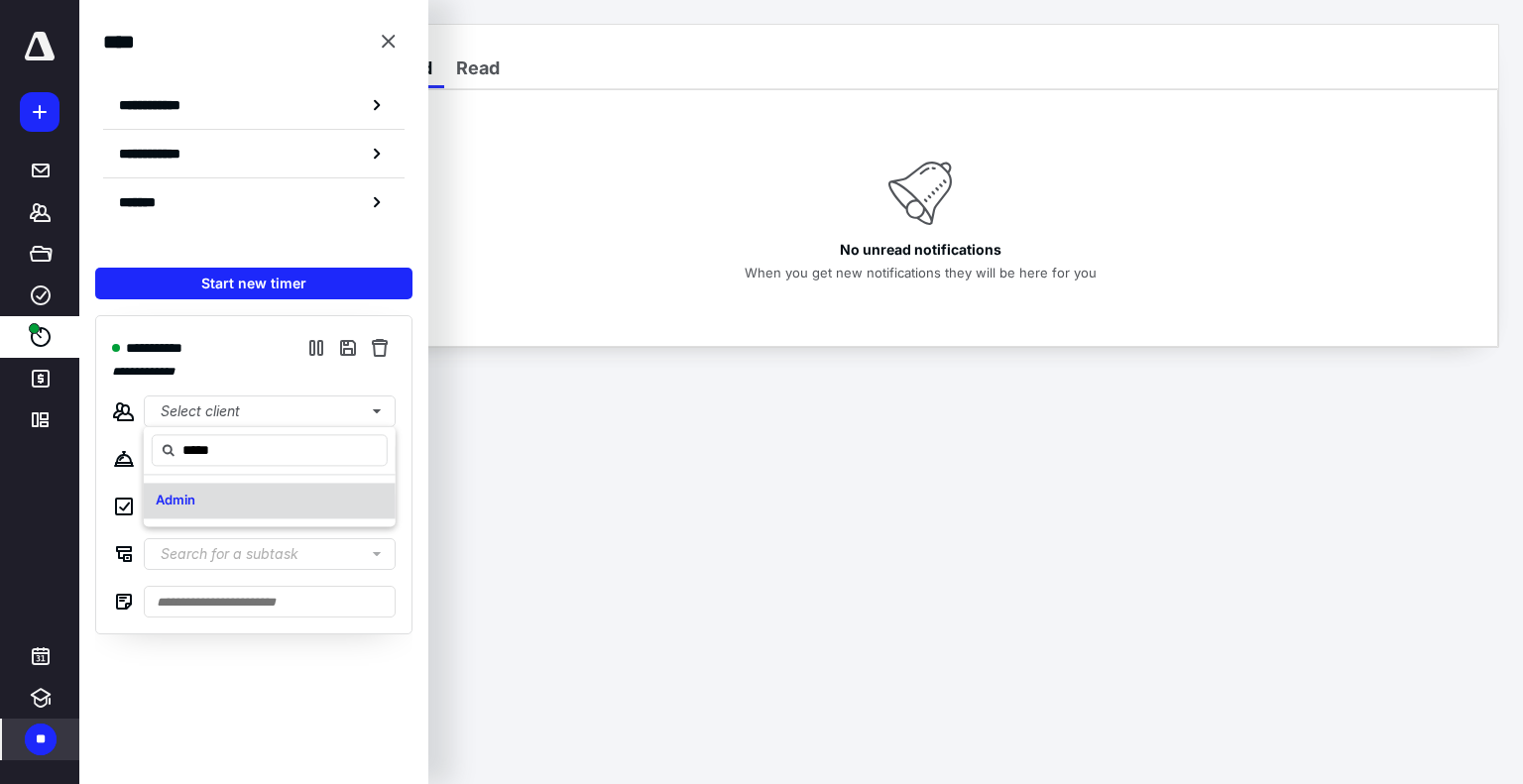 click on "Admin" at bounding box center (270, 501) 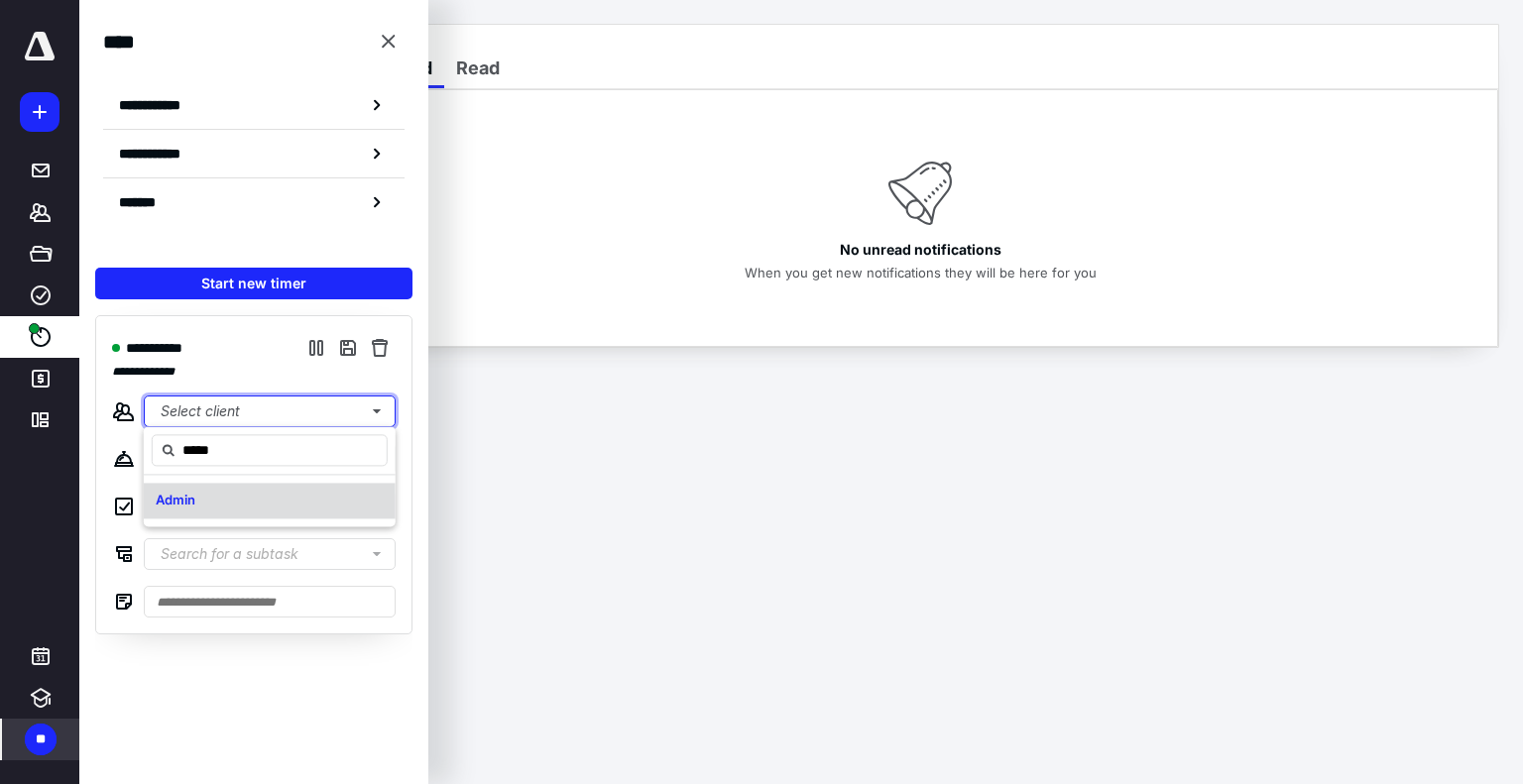 type 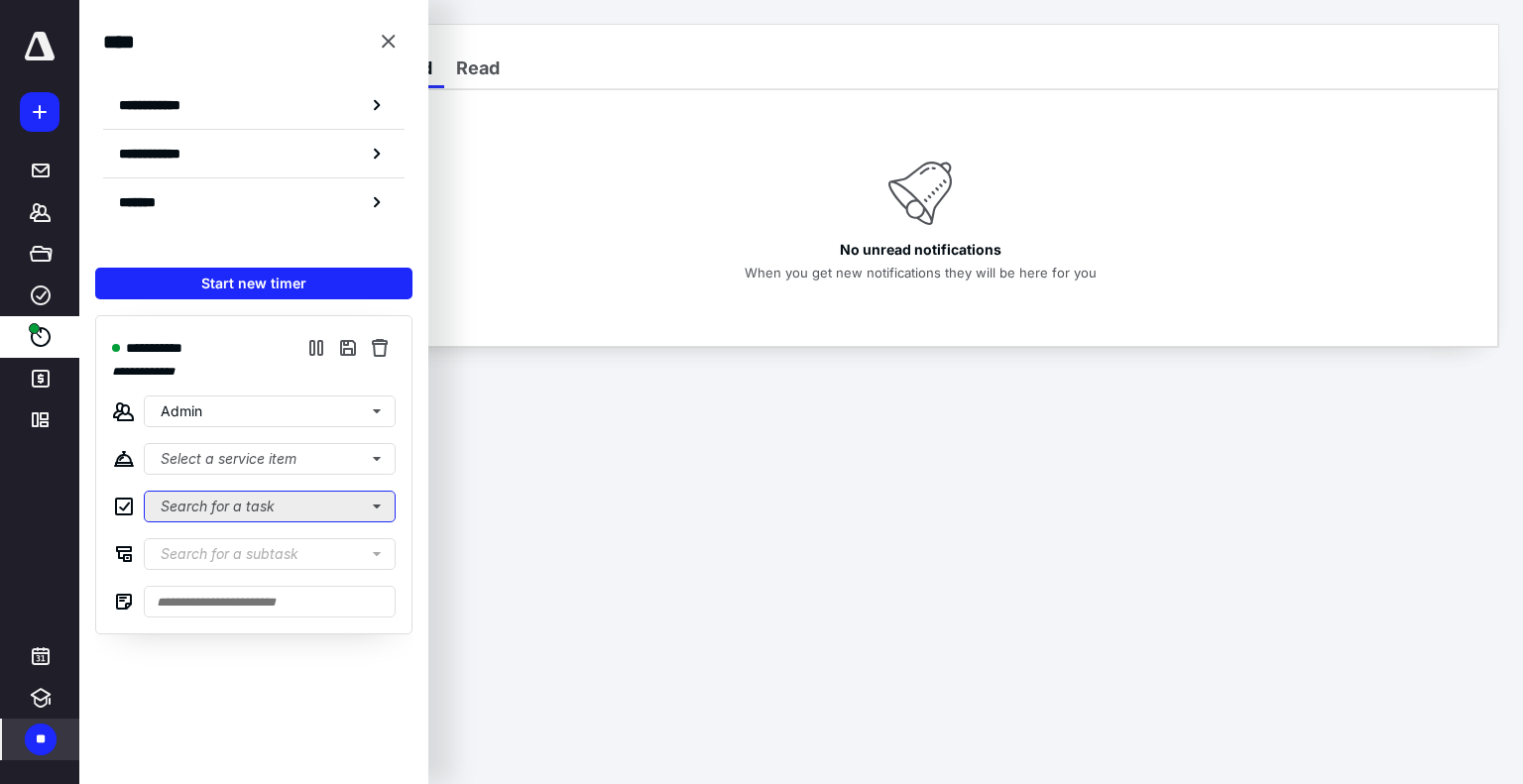 click on "Search for a task" at bounding box center [270, 506] 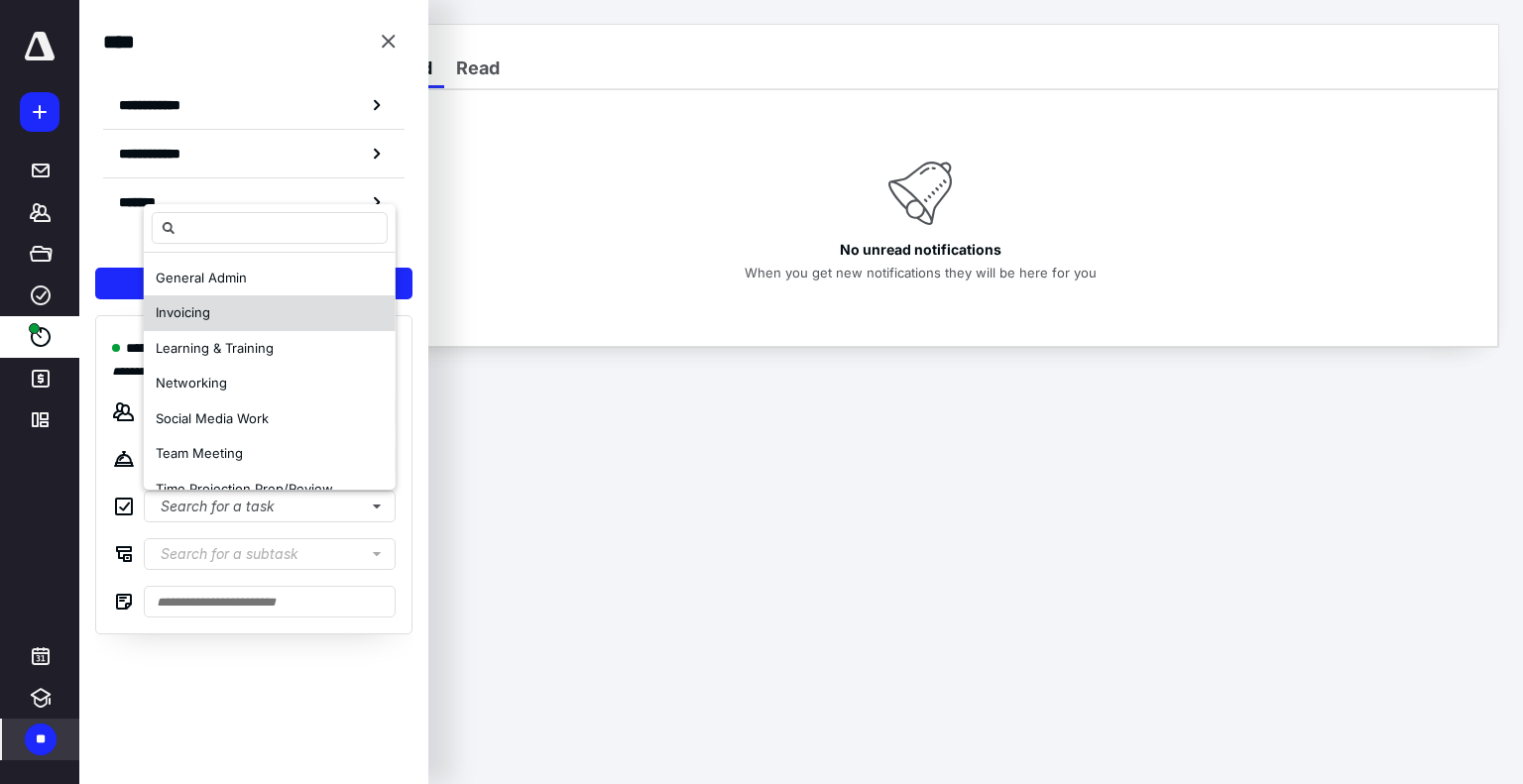click on "Invoicing" at bounding box center [182, 312] 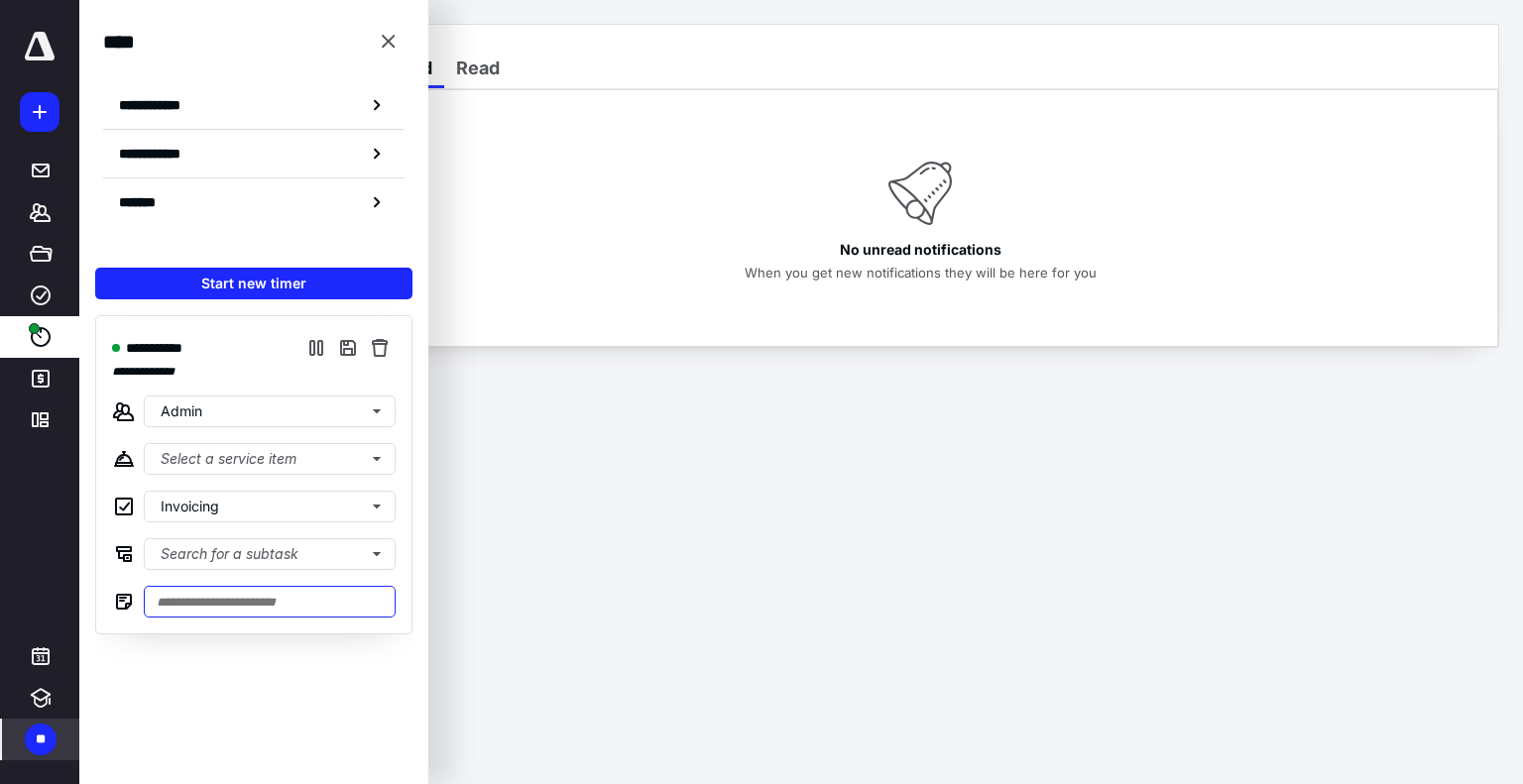 click at bounding box center [270, 602] 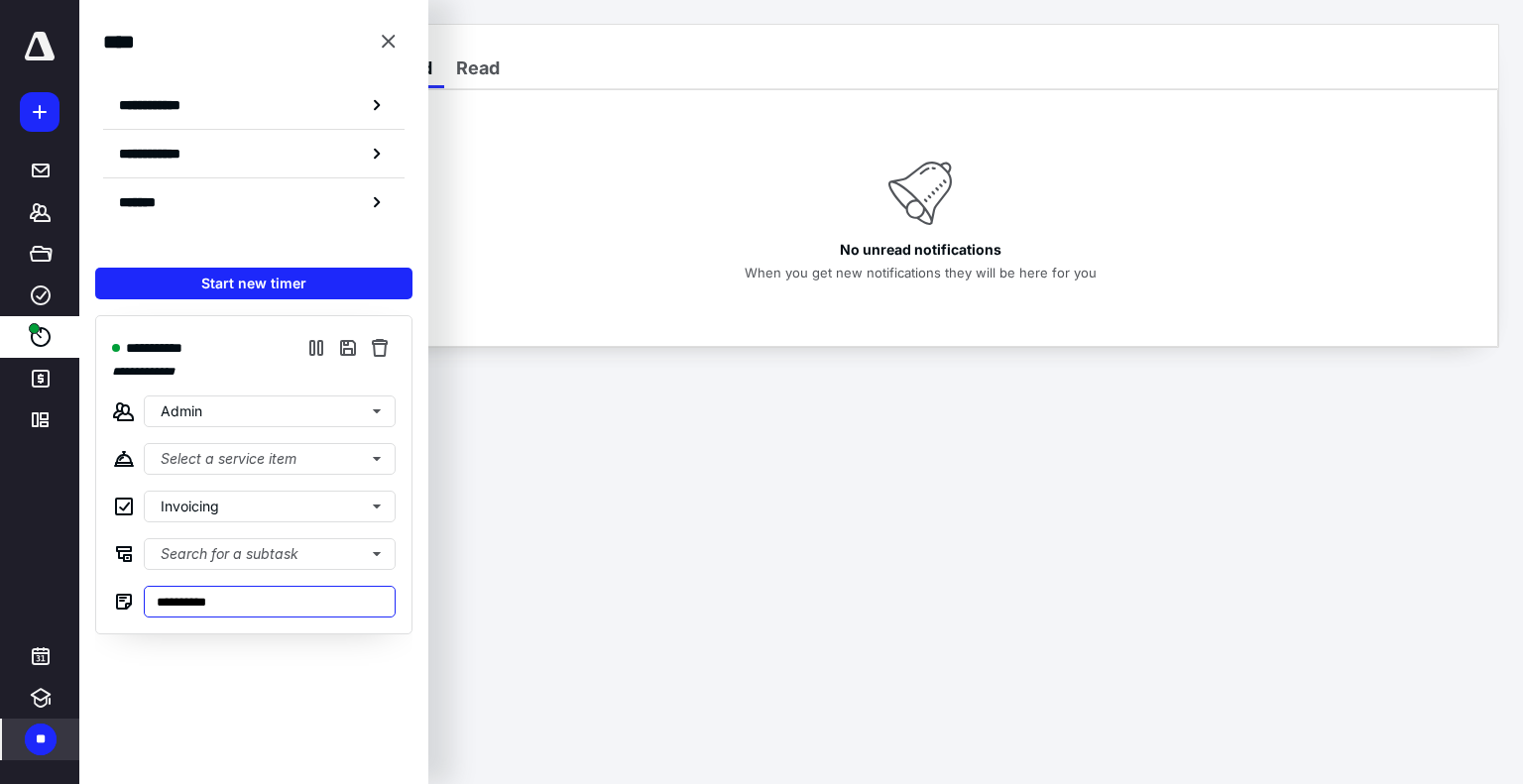 type on "**********" 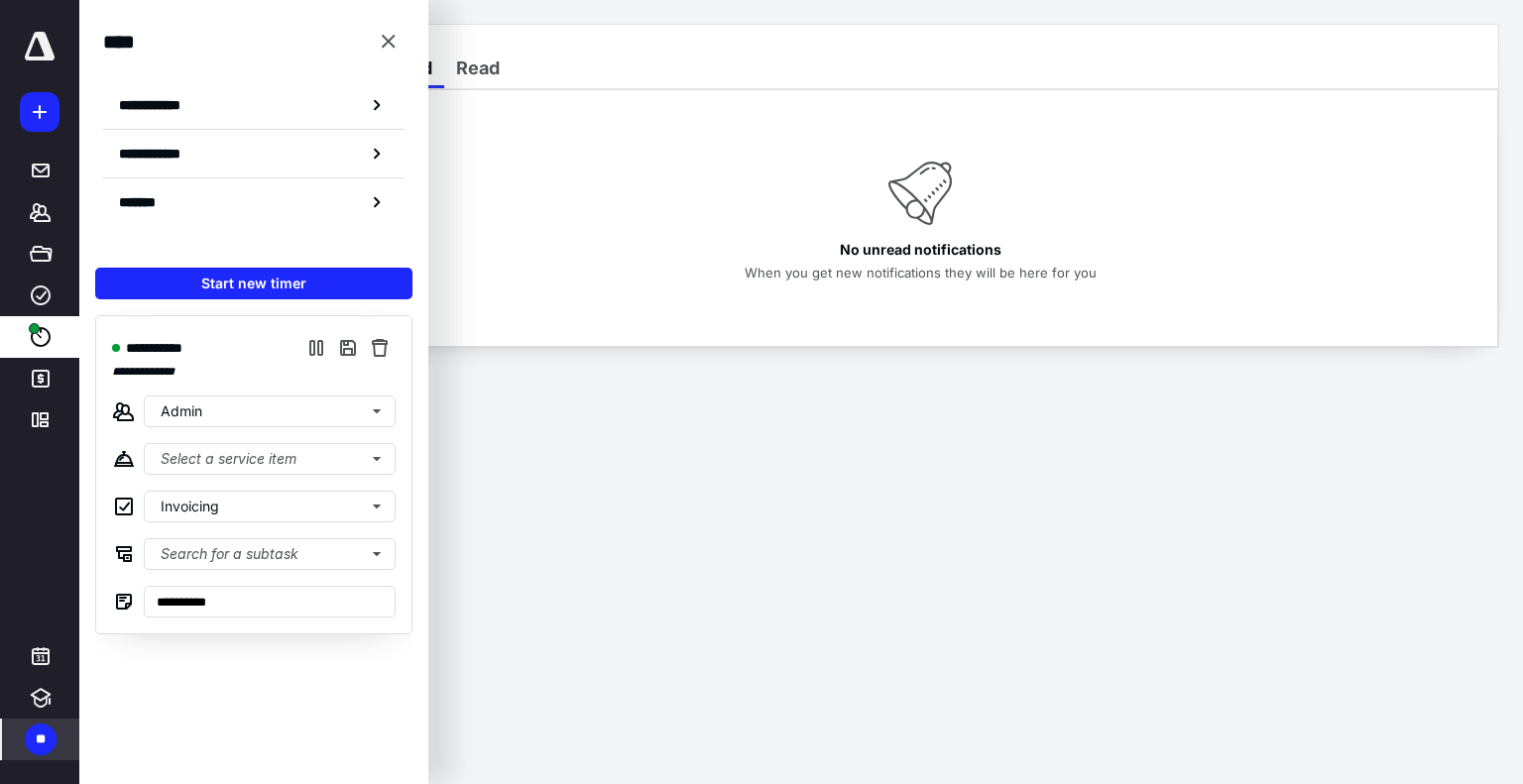 click on "**********" at bounding box center (762, 392) 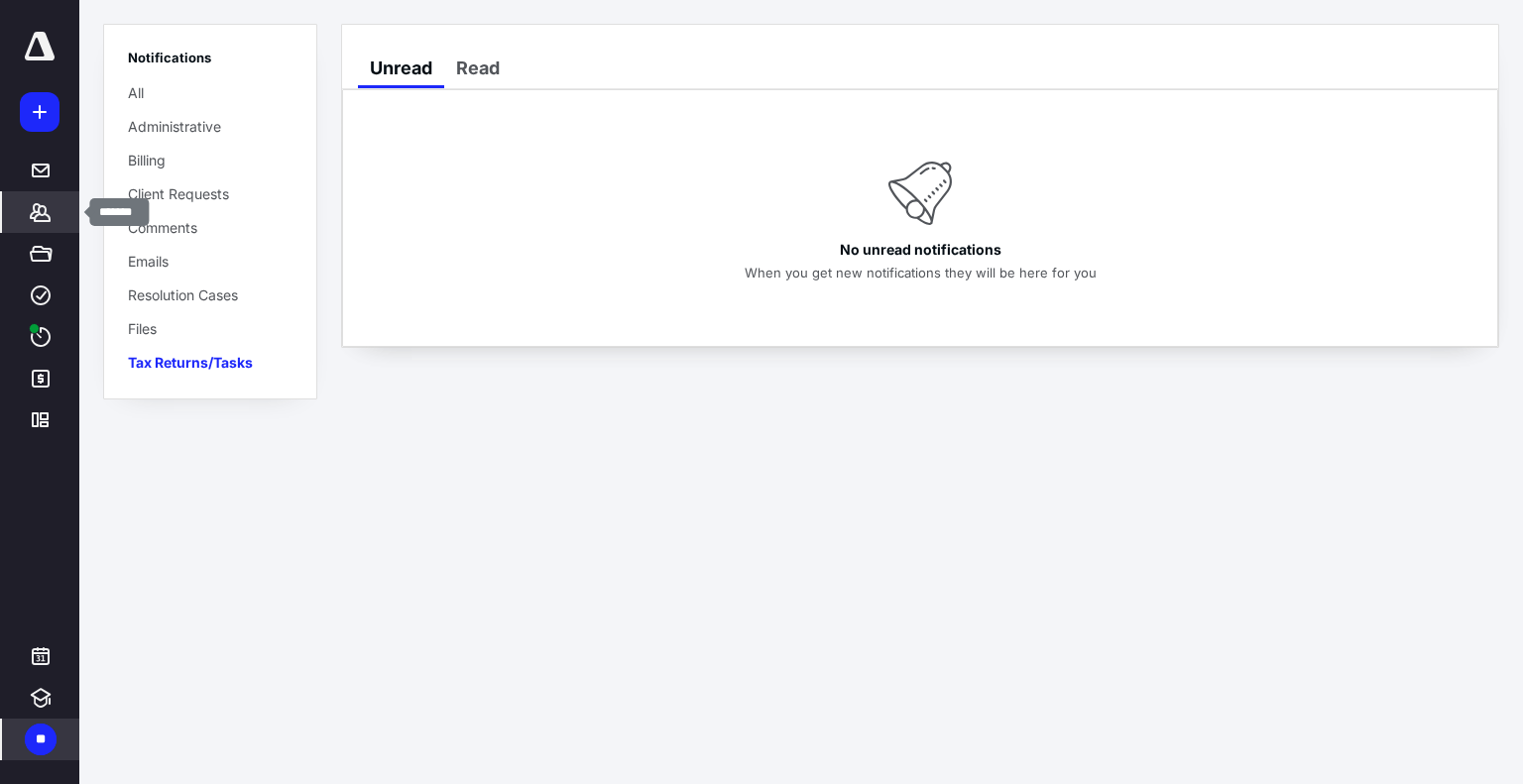 click 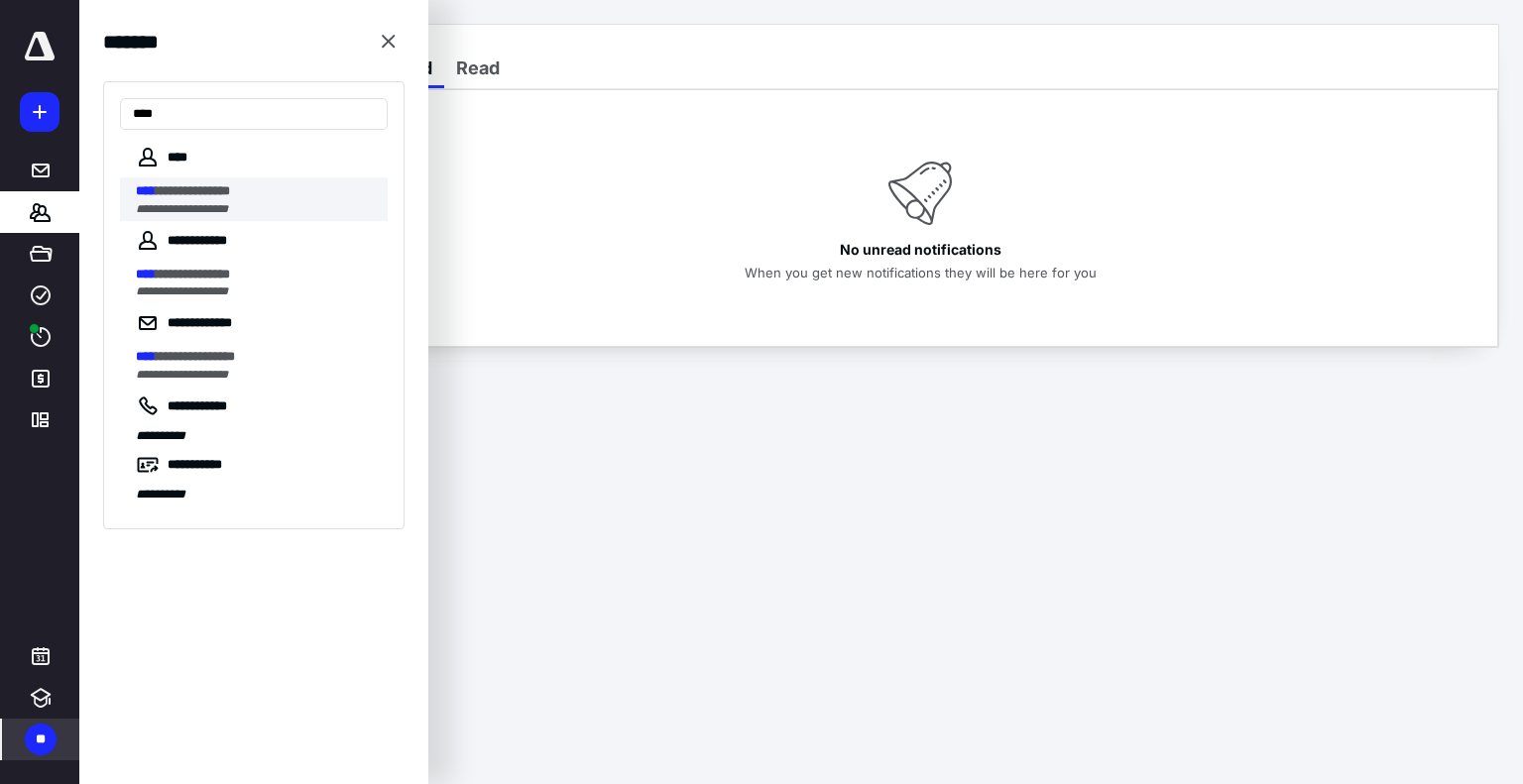 type on "****" 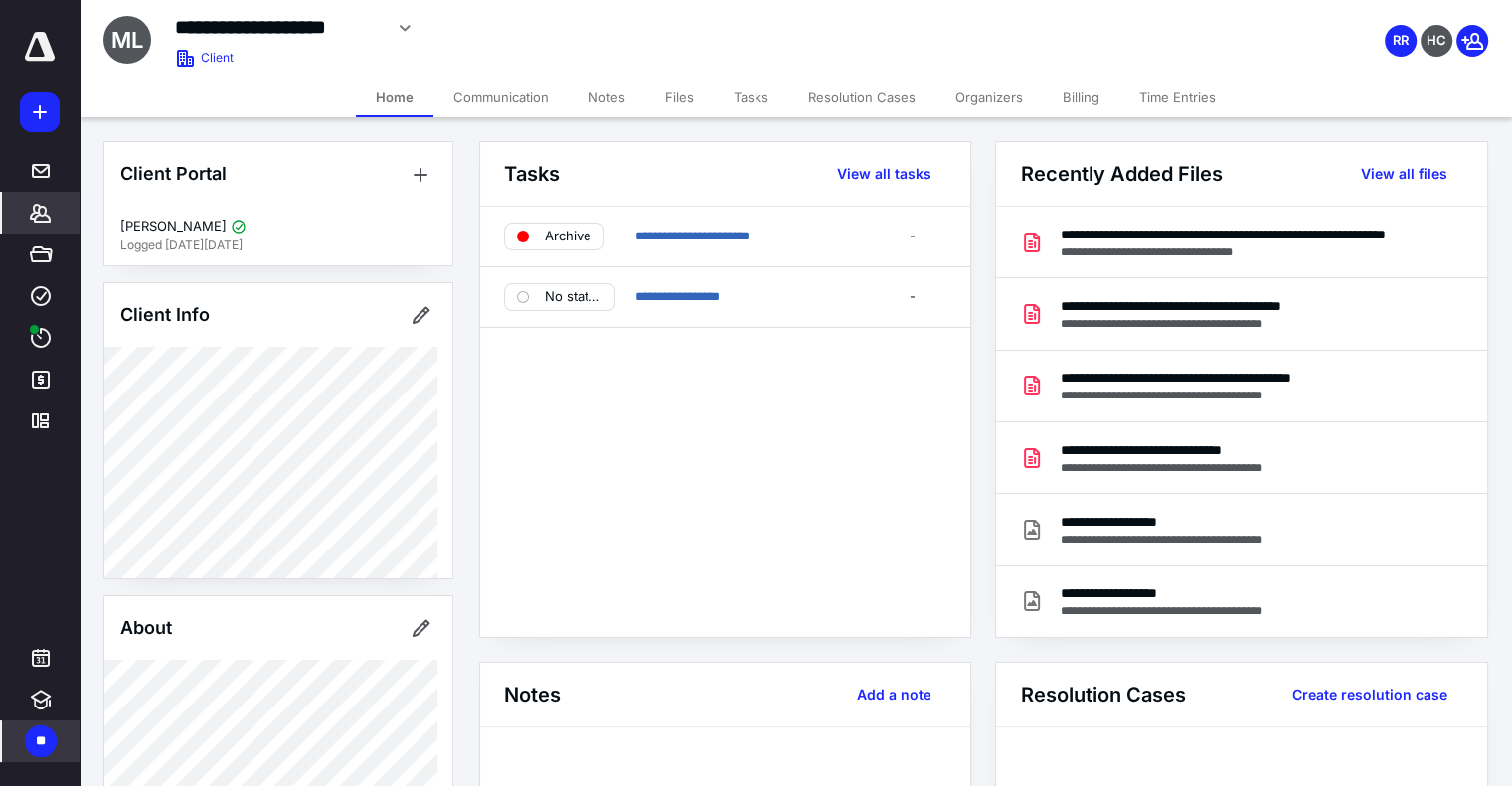click on "Billing" at bounding box center (1081, 97) 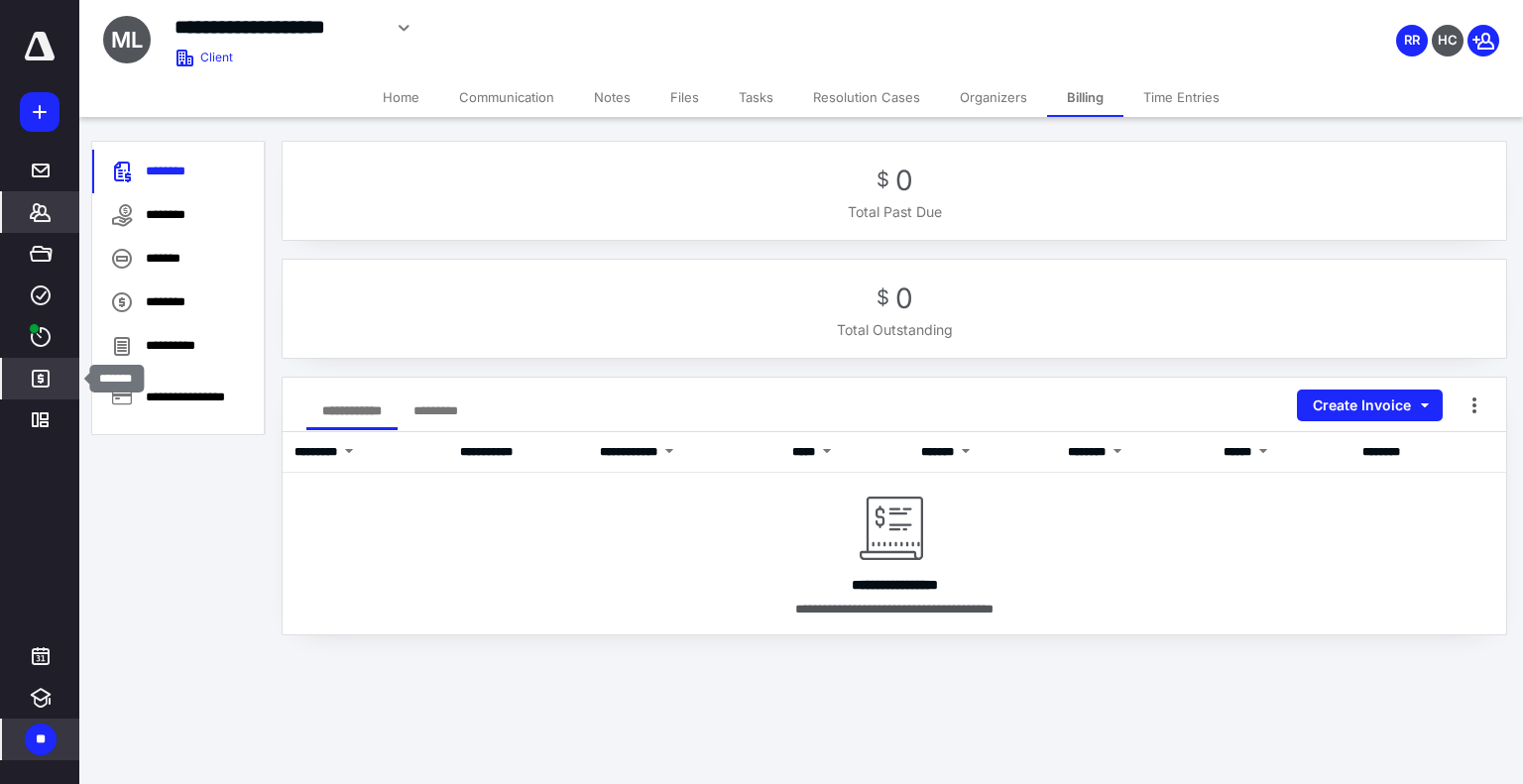 click 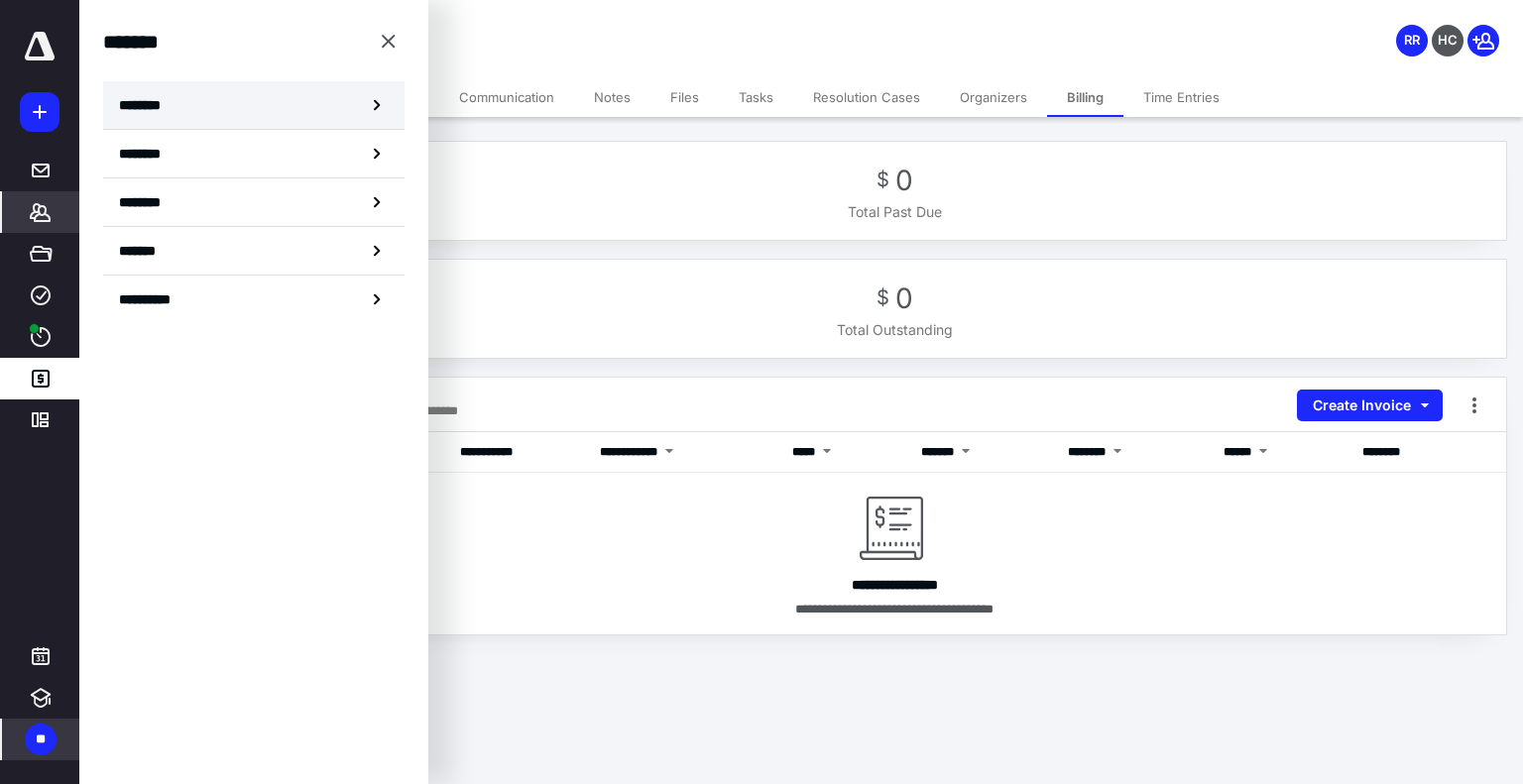 click on "********" at bounding box center (147, 105) 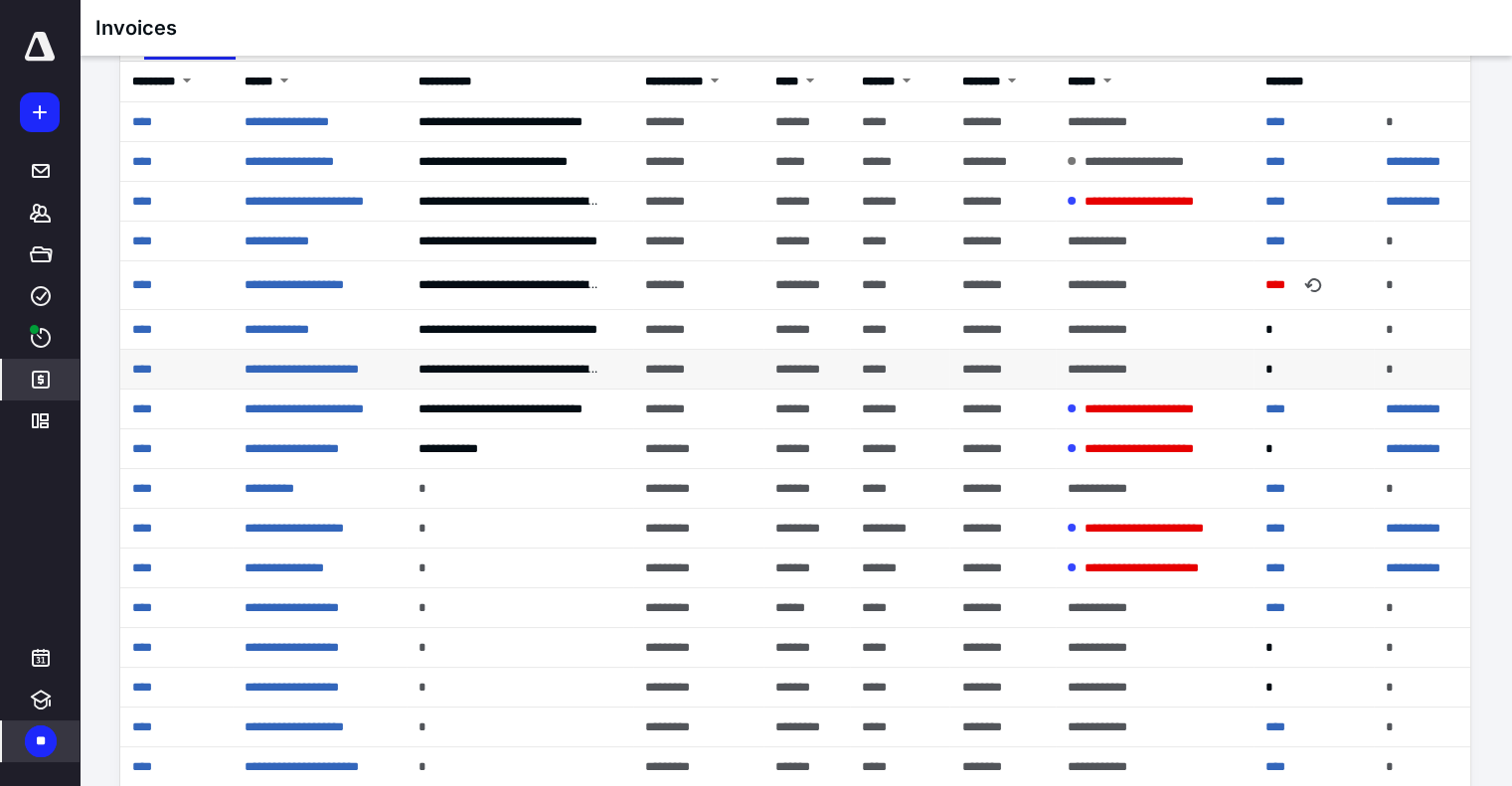 scroll, scrollTop: 305, scrollLeft: 0, axis: vertical 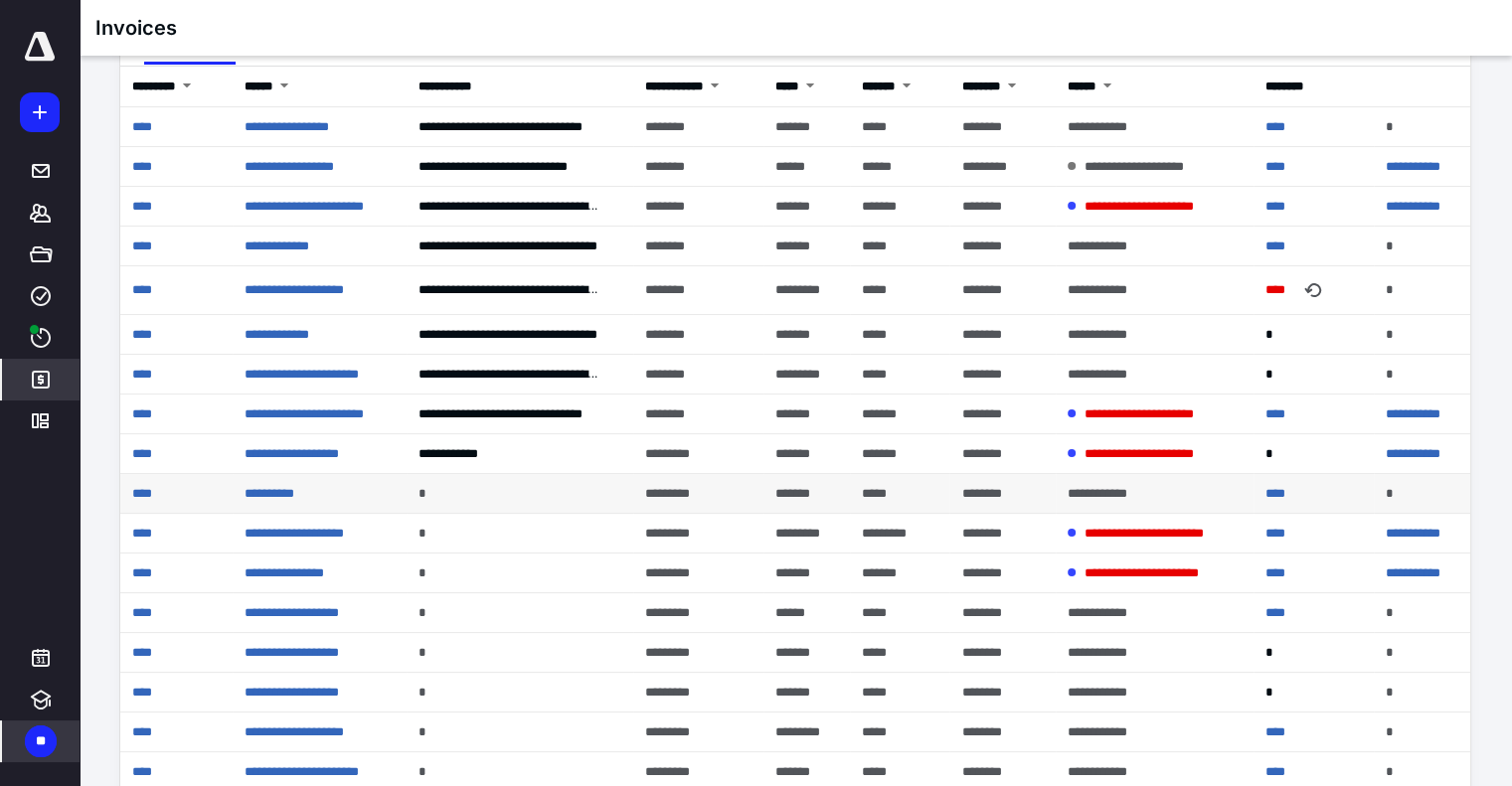 click on "**********" at bounding box center [1097, 493] 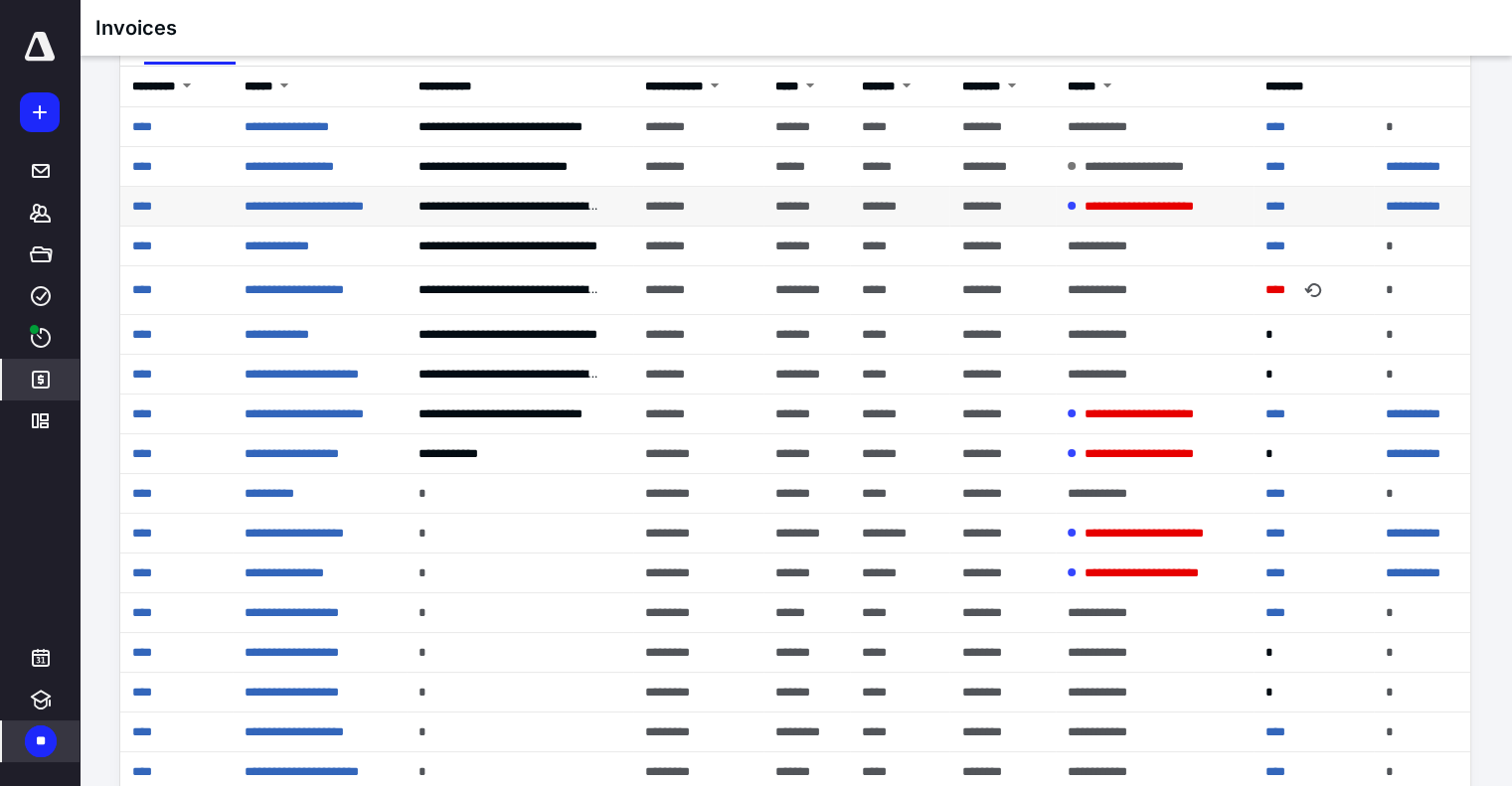 scroll, scrollTop: 0, scrollLeft: 0, axis: both 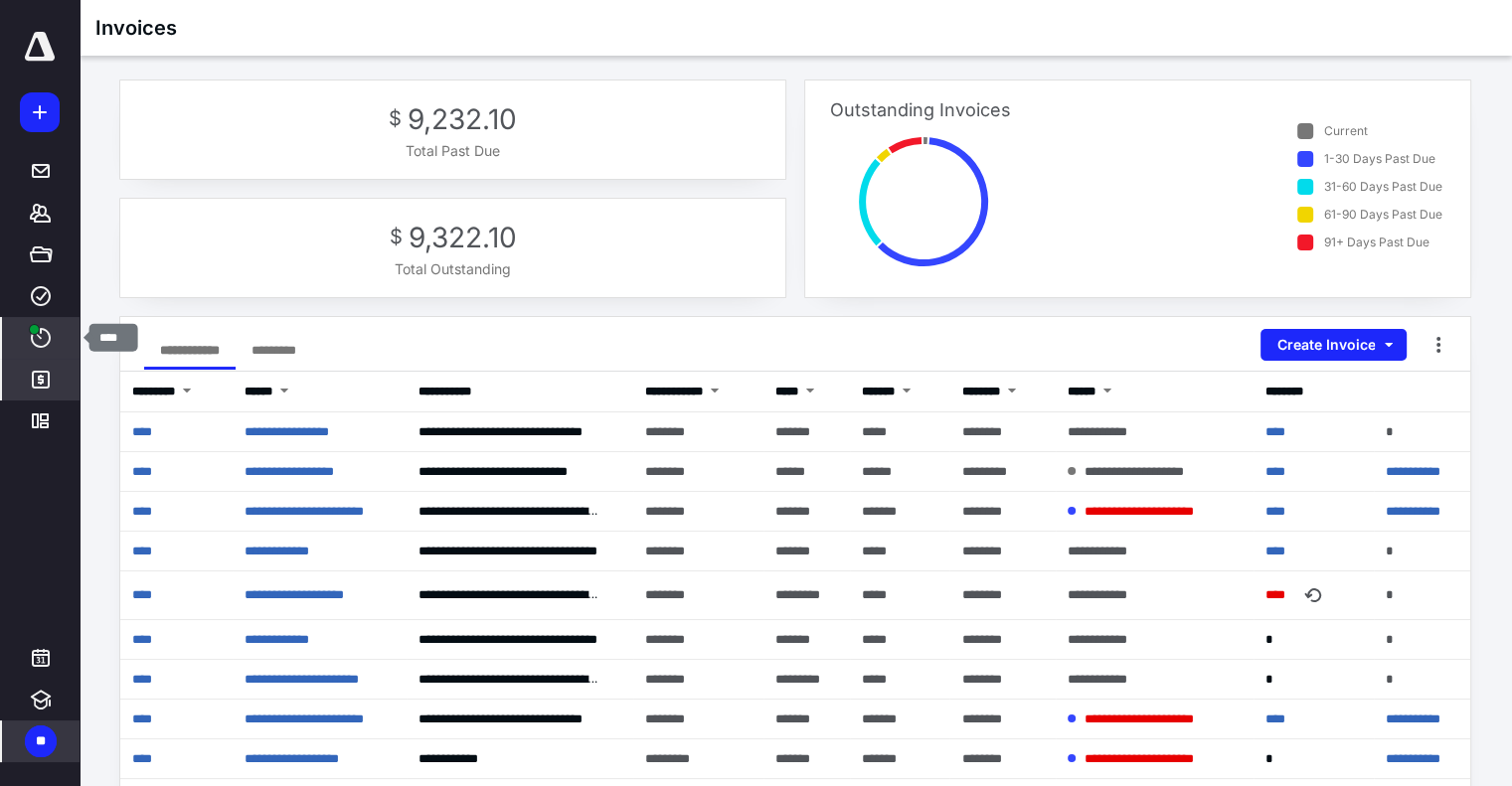 click 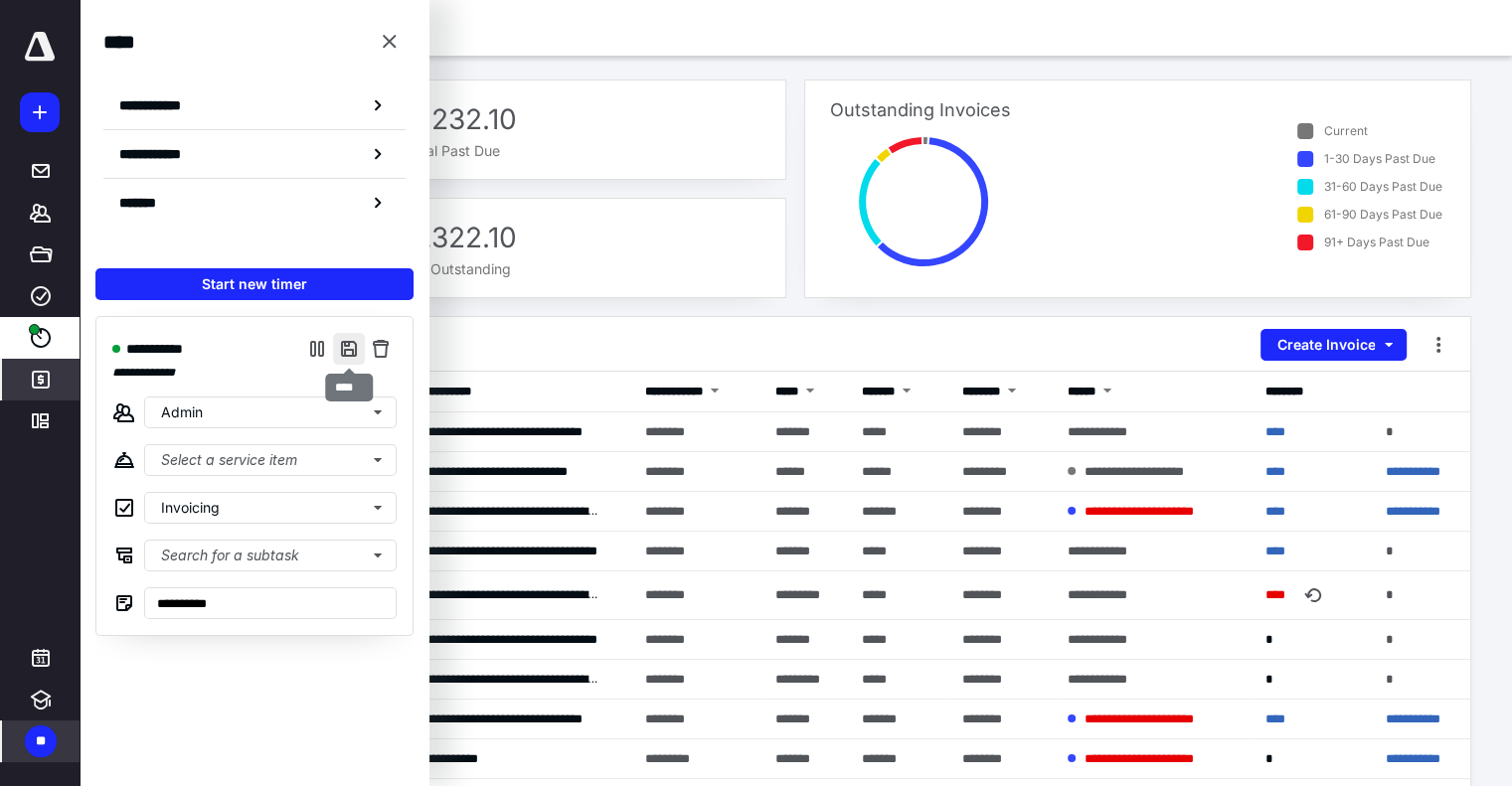 click at bounding box center [349, 349] 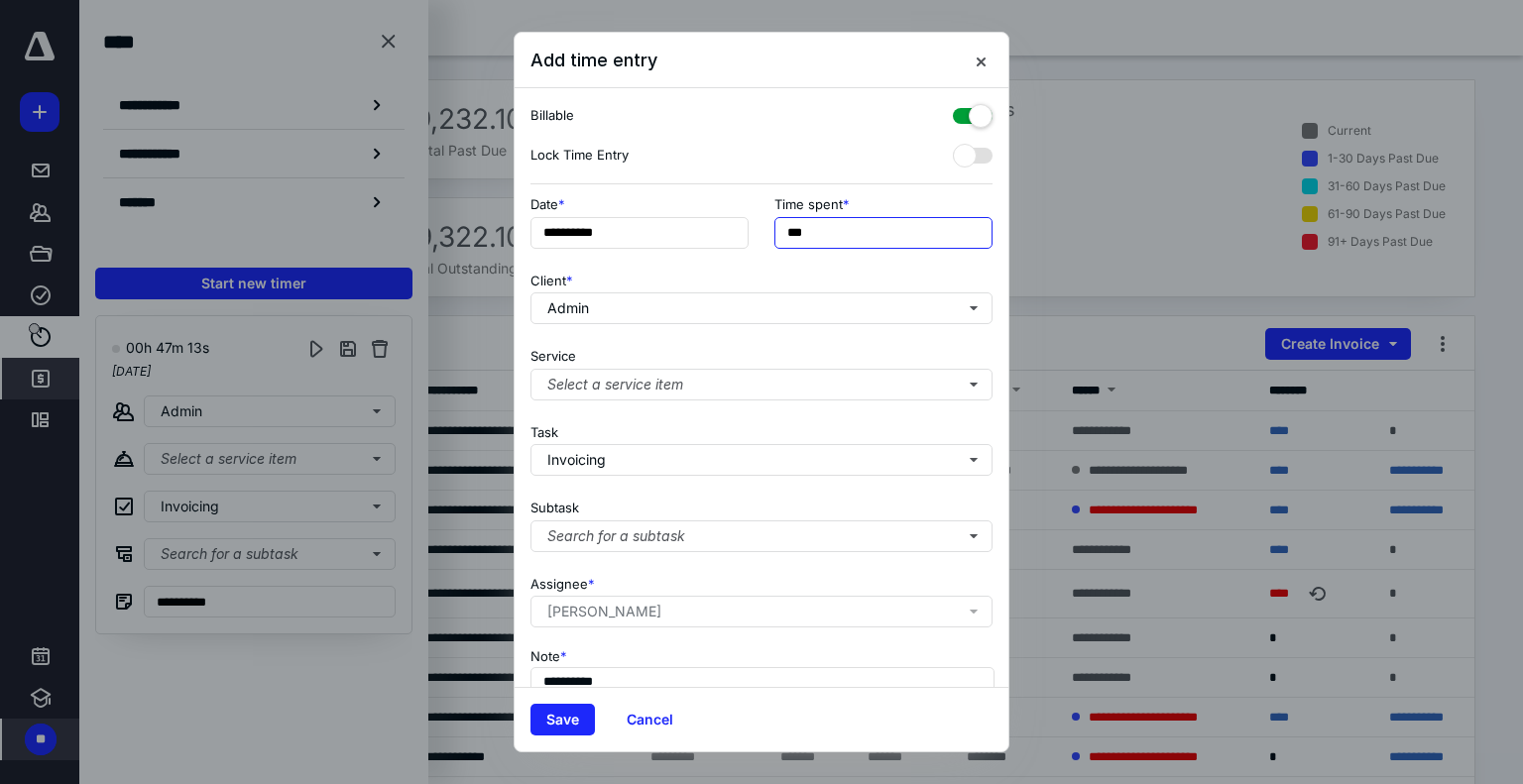 click on "***" at bounding box center (883, 233) 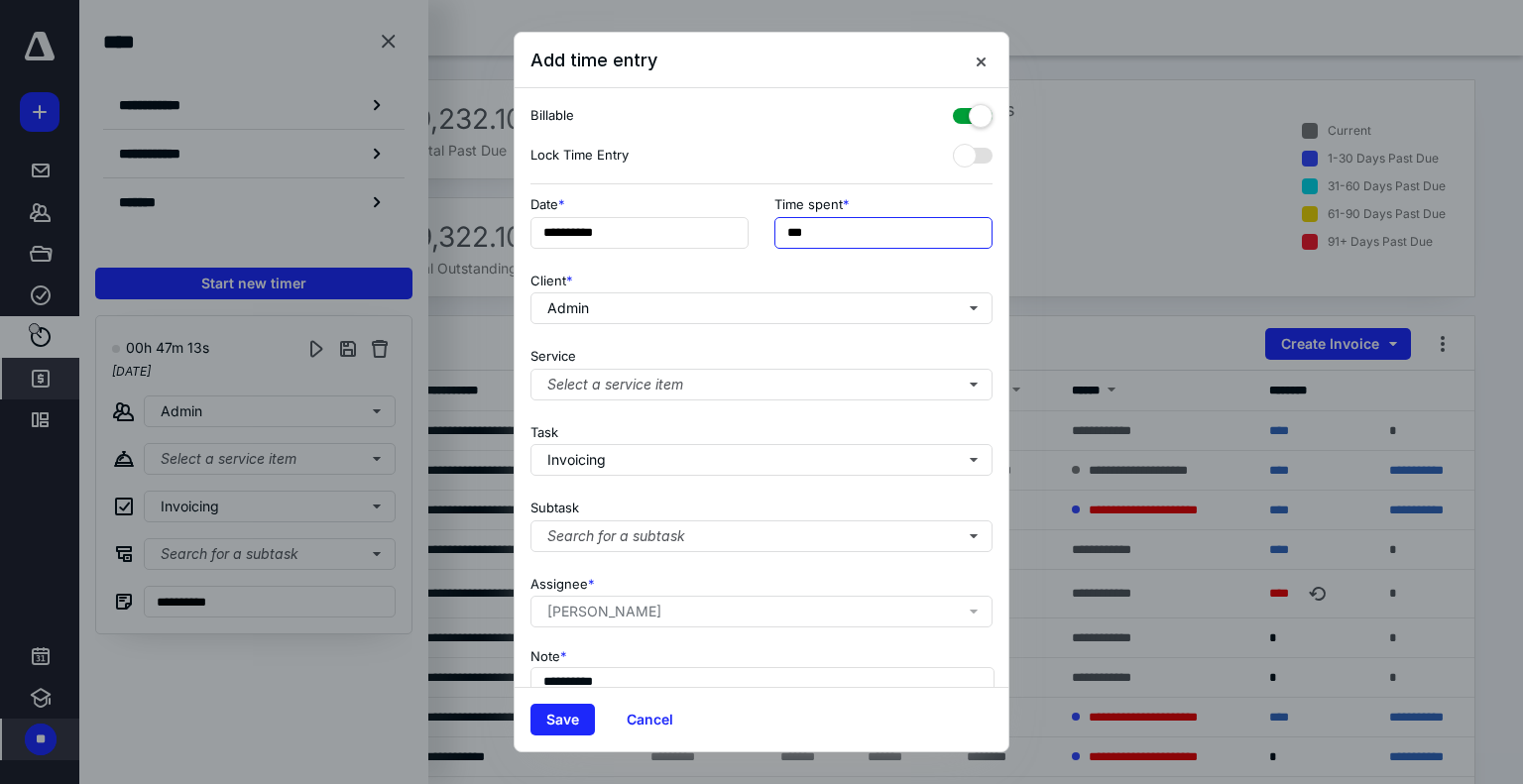 type on "***" 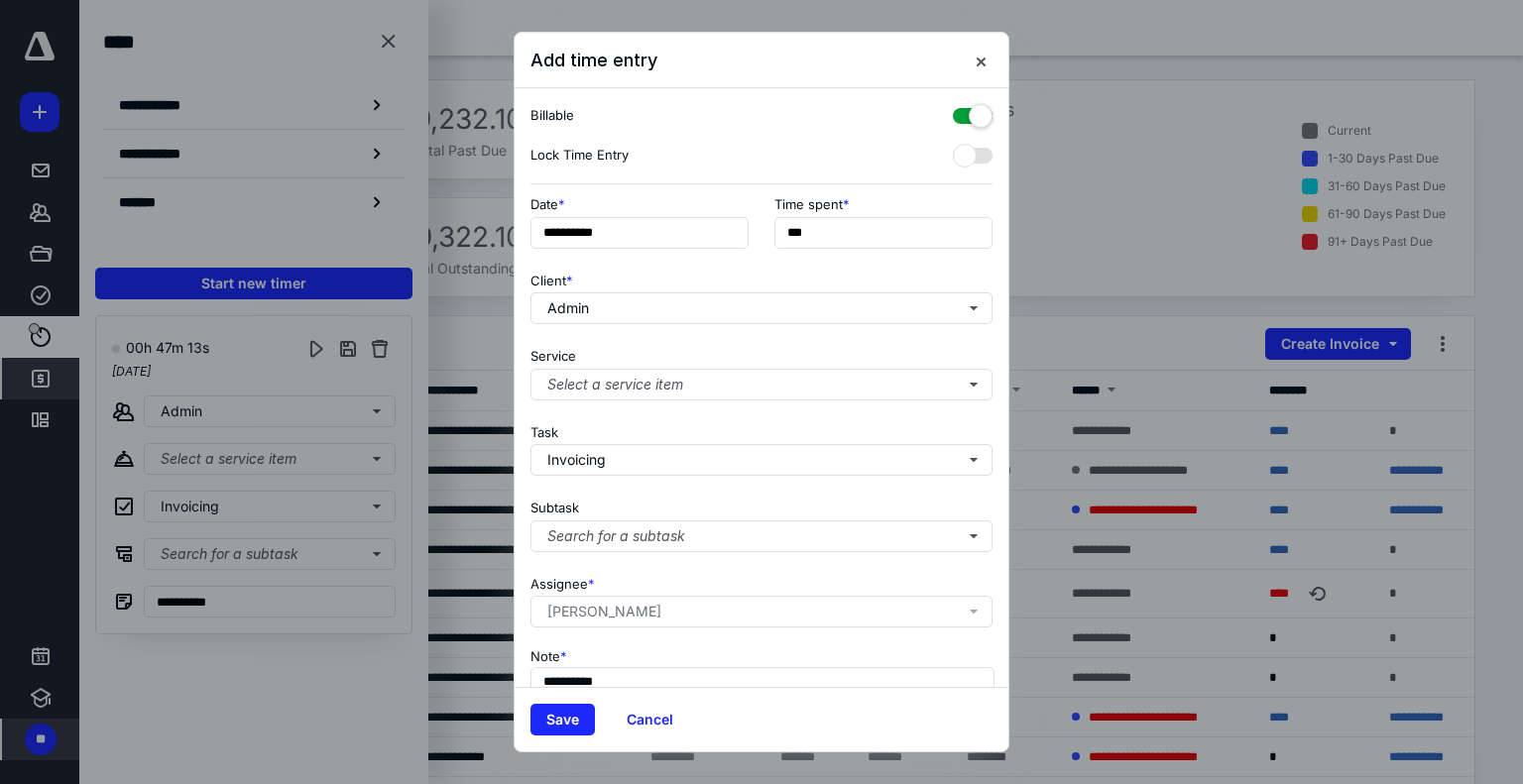 click at bounding box center [973, 112] 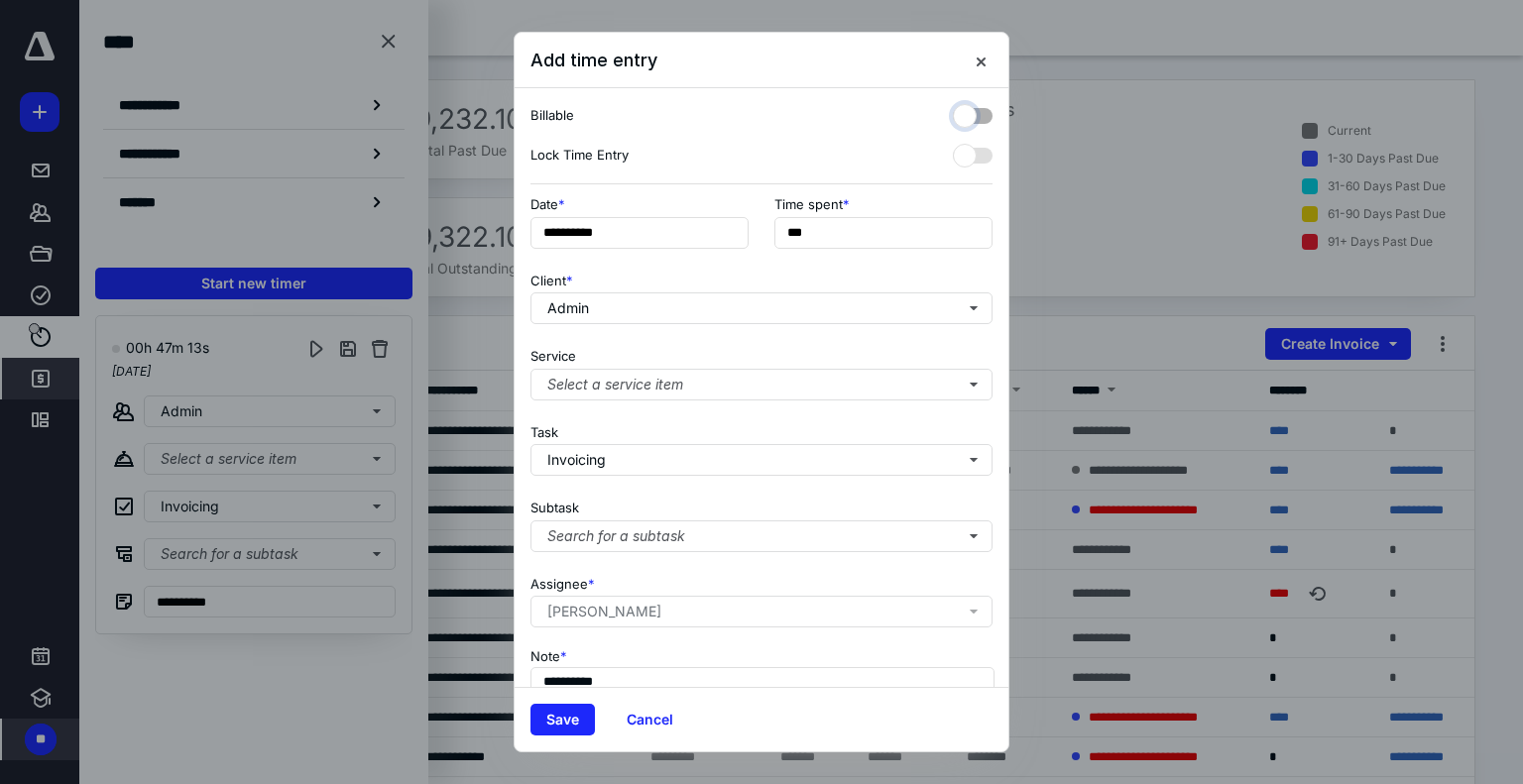 checkbox on "false" 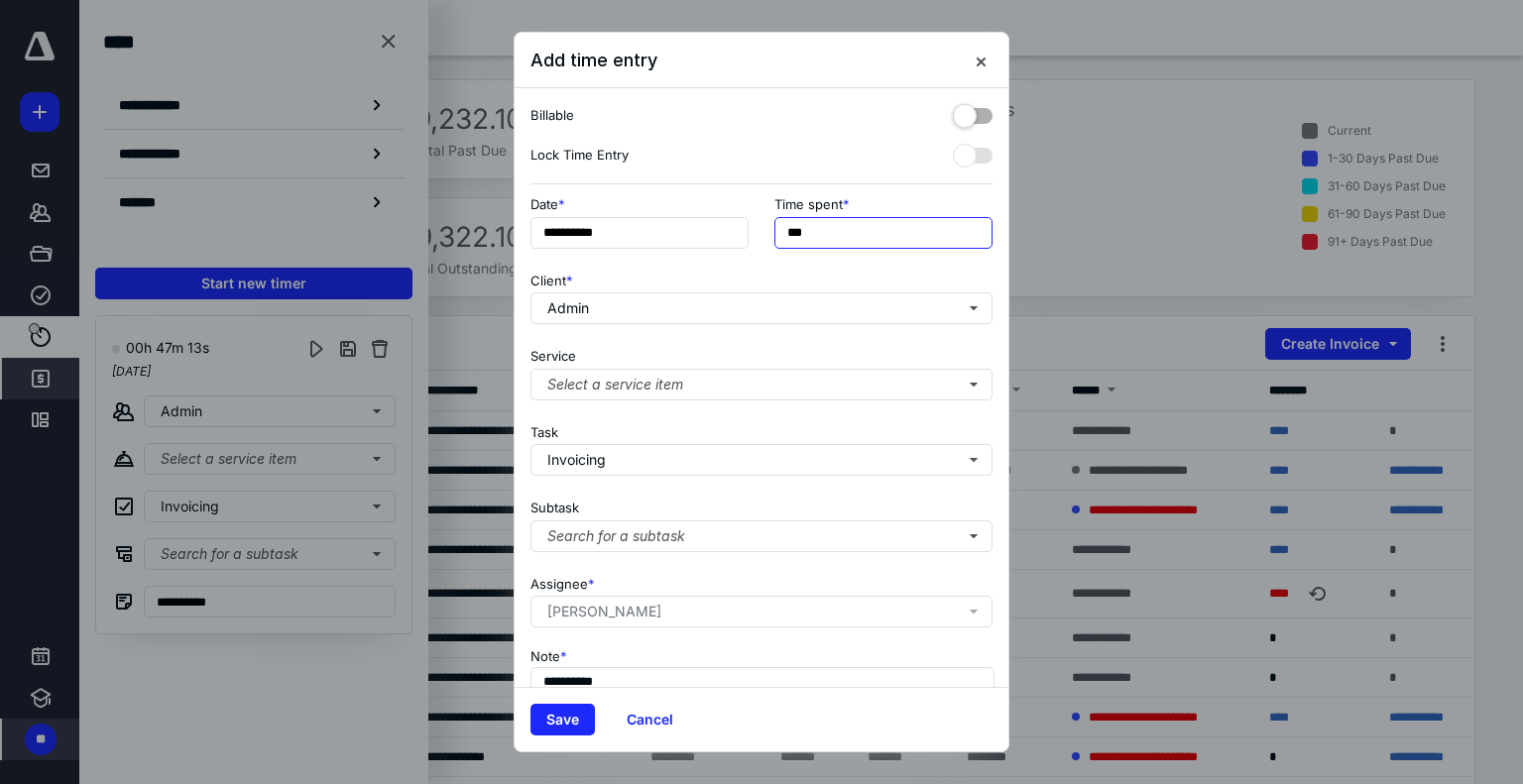 click on "***" at bounding box center (883, 233) 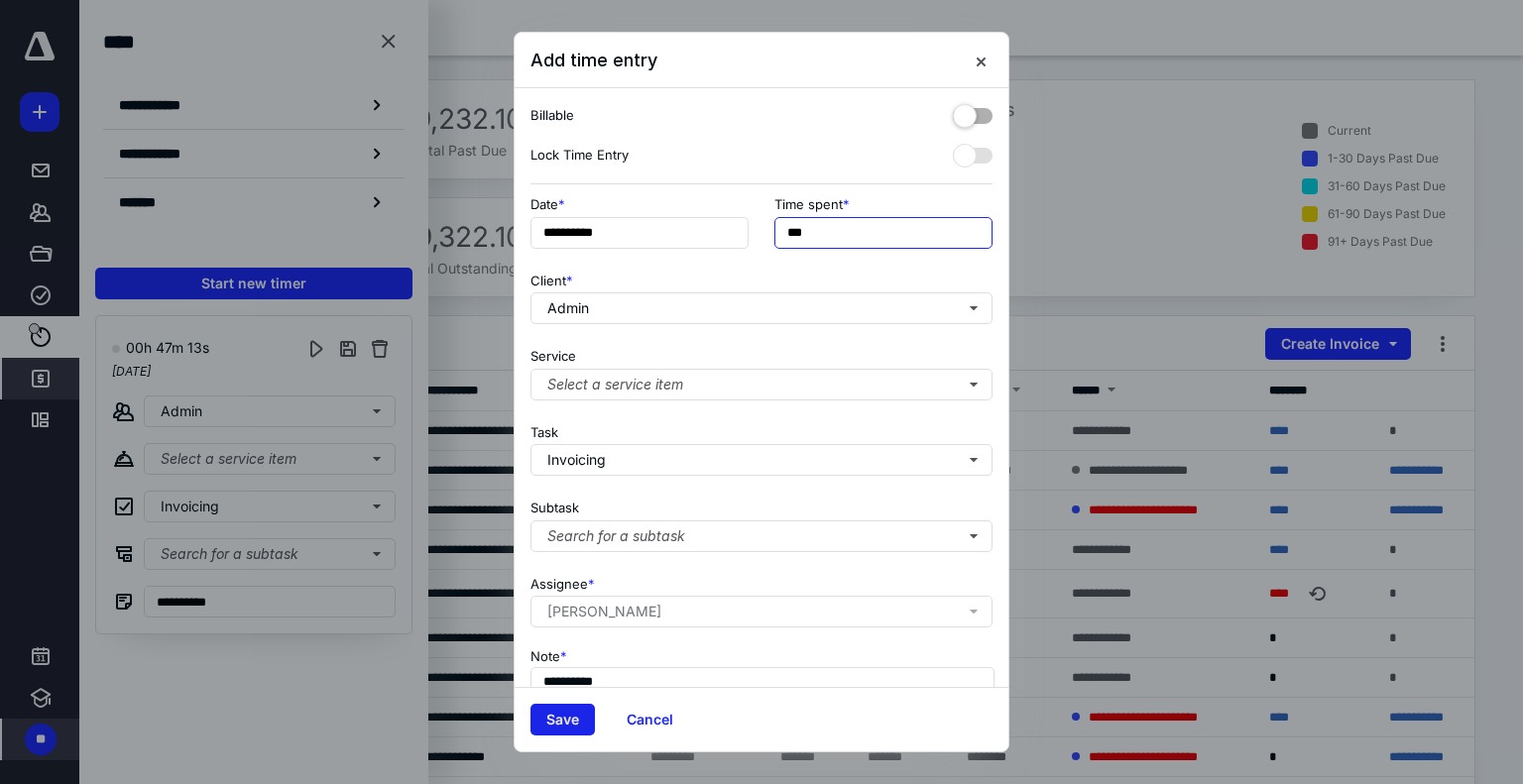 type on "***" 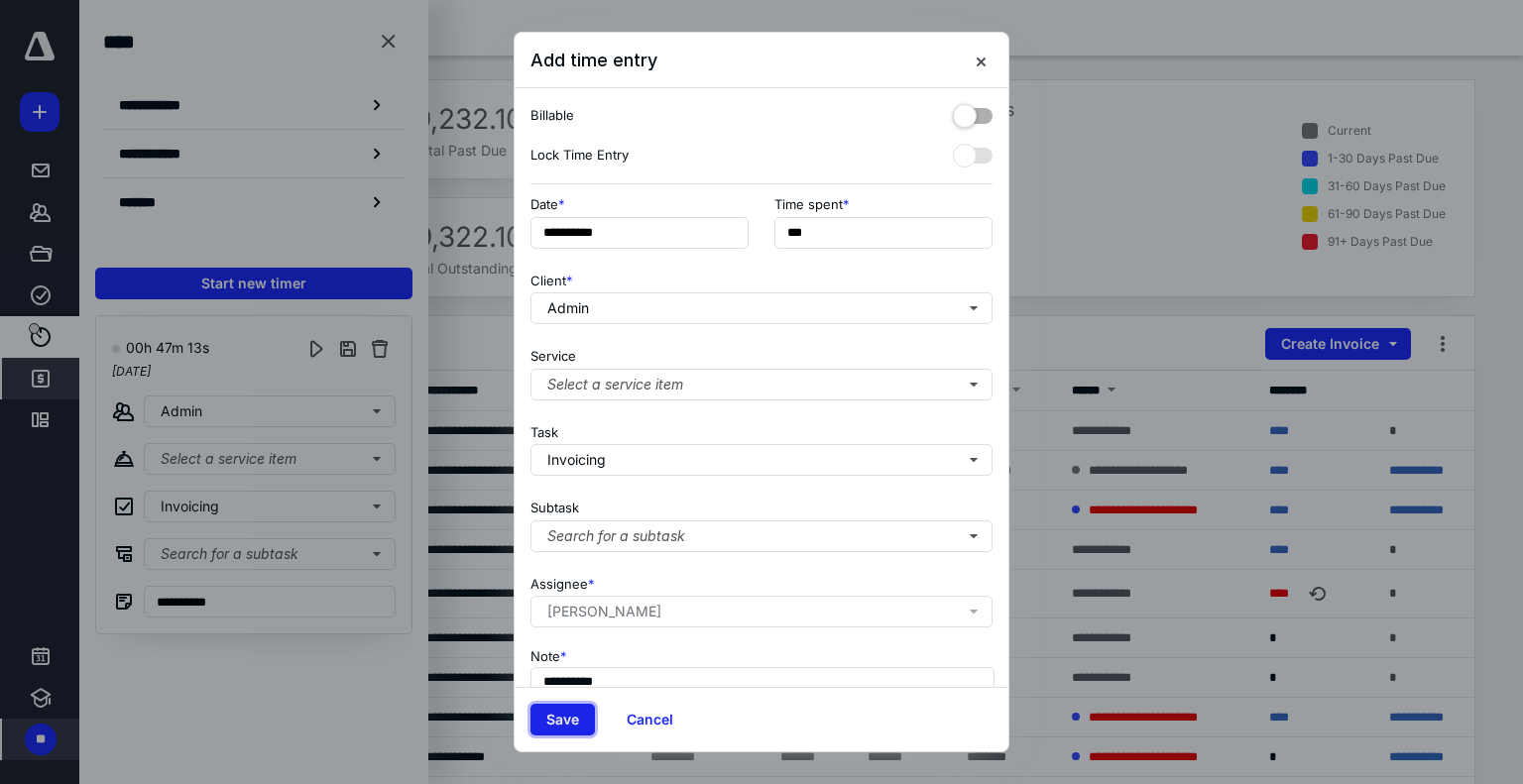 click on "Save" at bounding box center [562, 720] 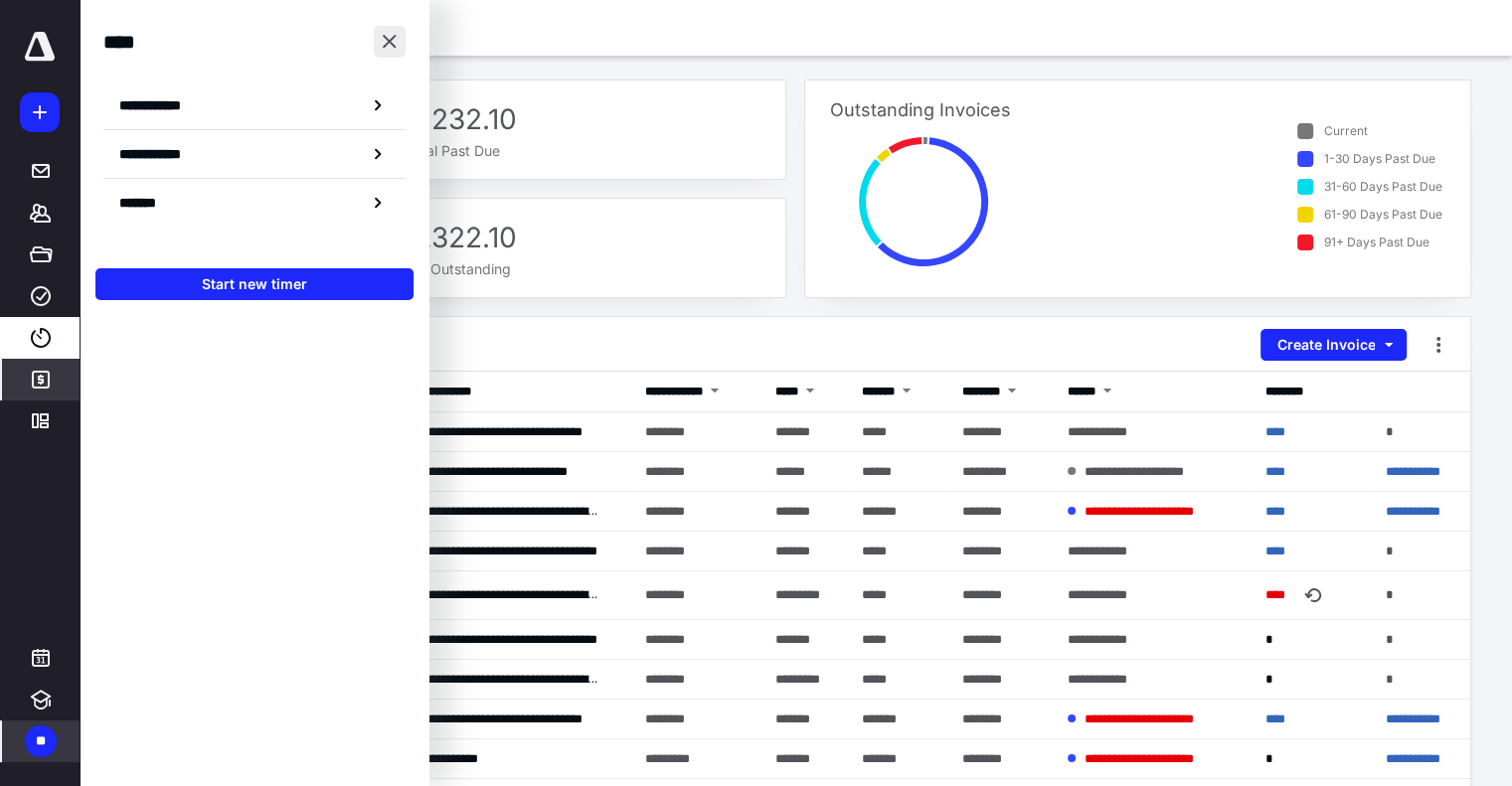 click at bounding box center (390, 42) 